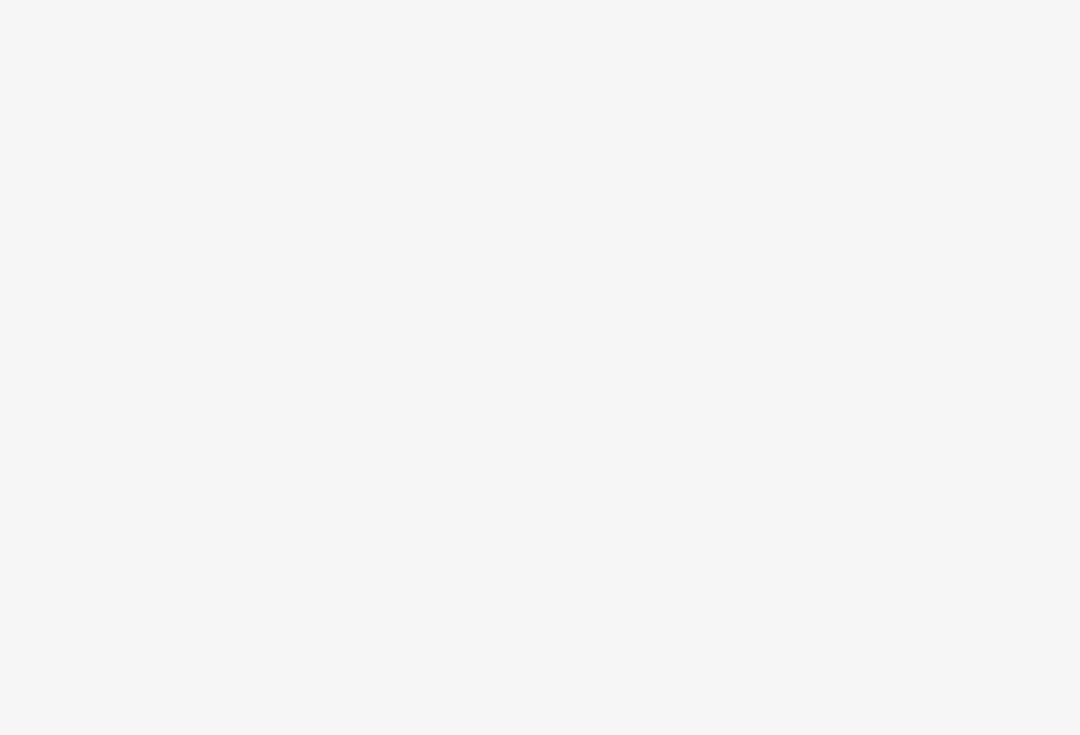 scroll, scrollTop: 0, scrollLeft: 0, axis: both 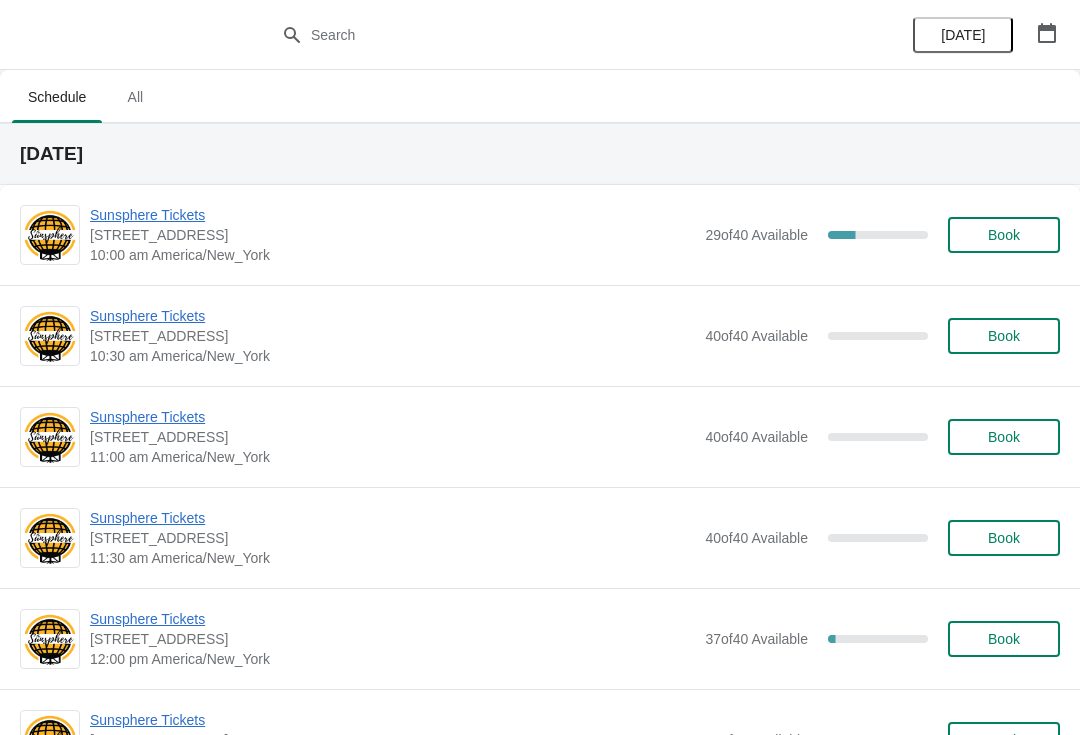 click on "Book" at bounding box center [1004, 235] 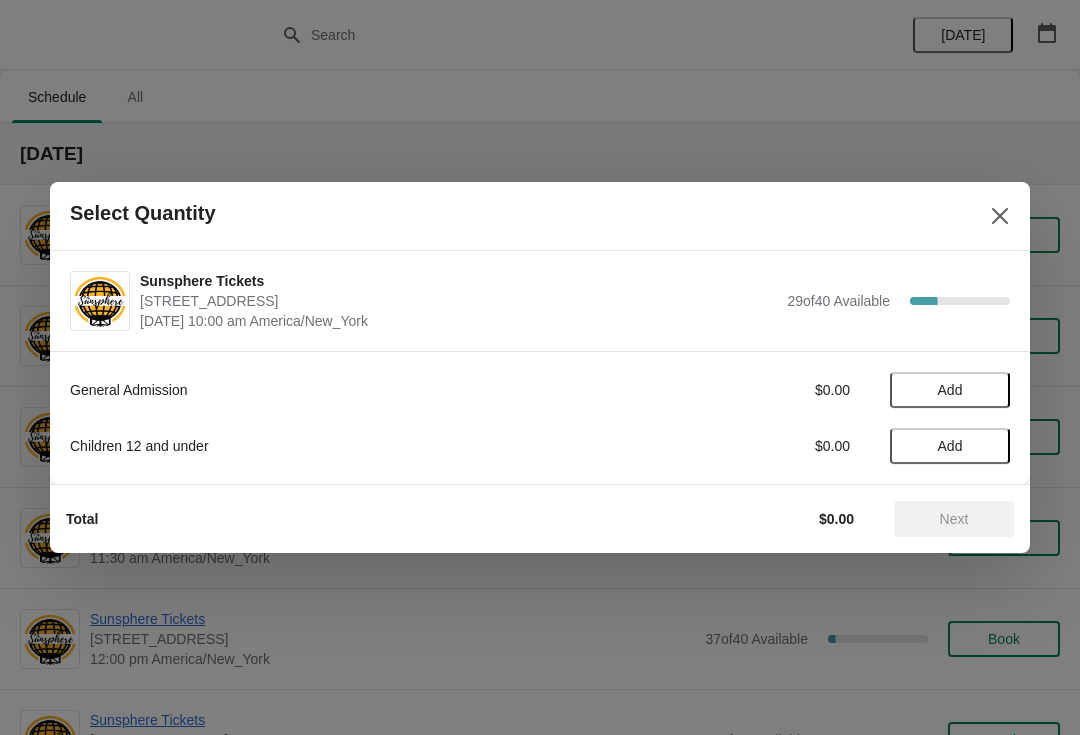 click on "Add" at bounding box center (950, 390) 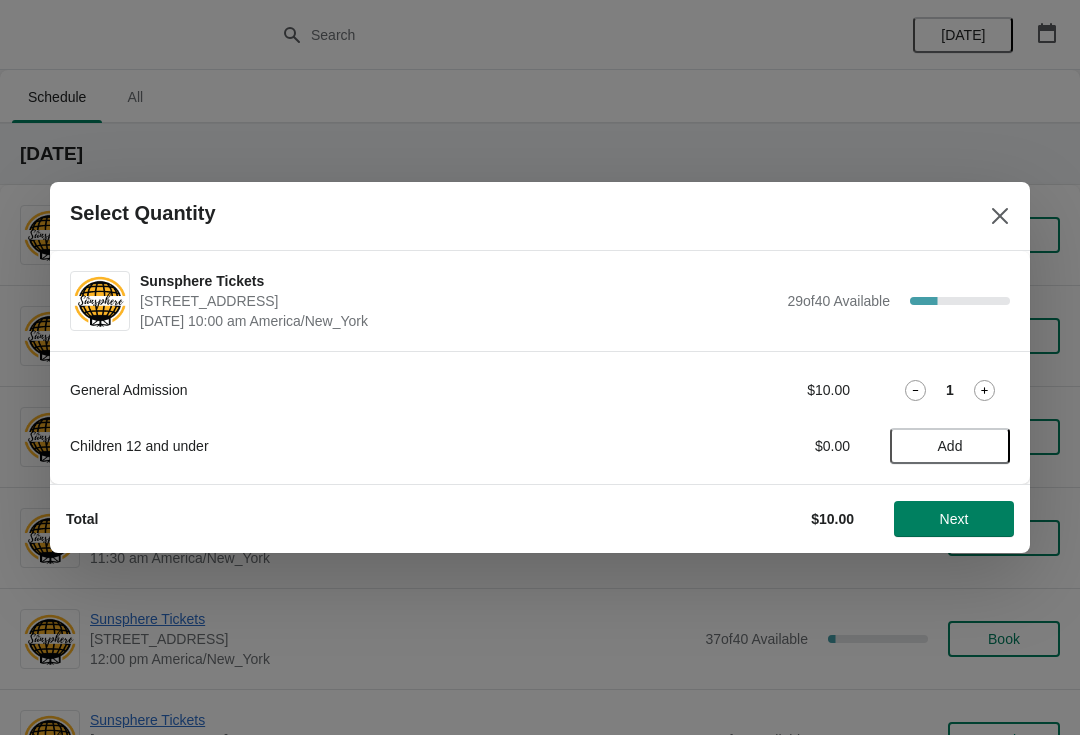 click 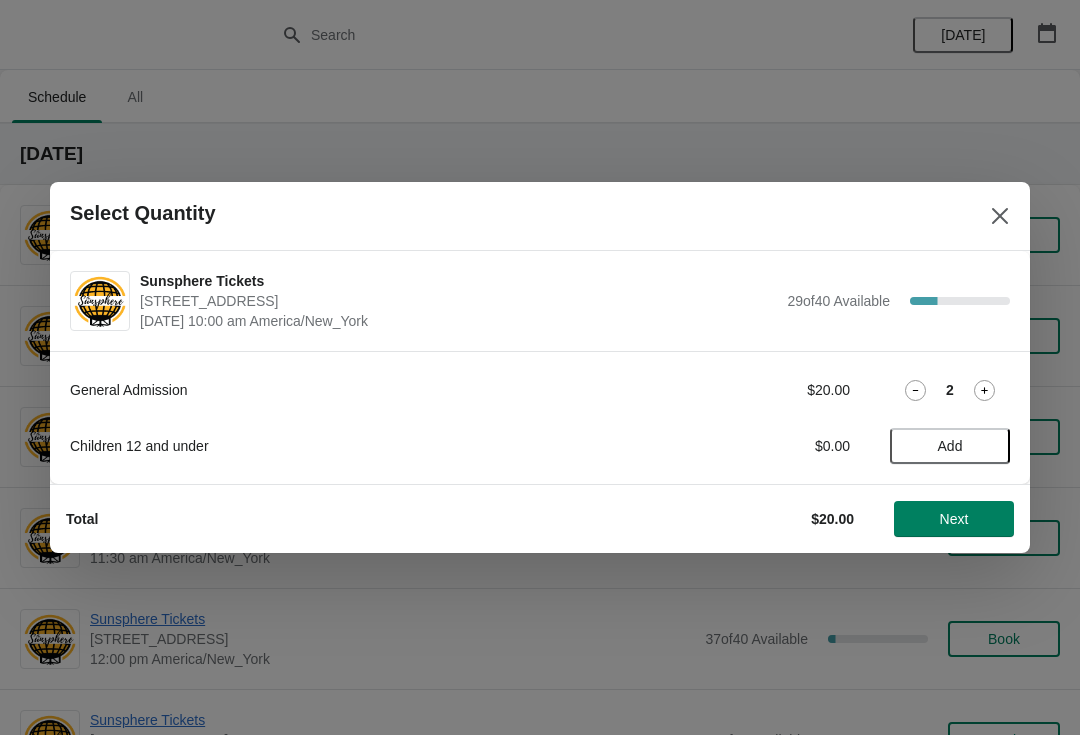 click on "Next" at bounding box center [954, 519] 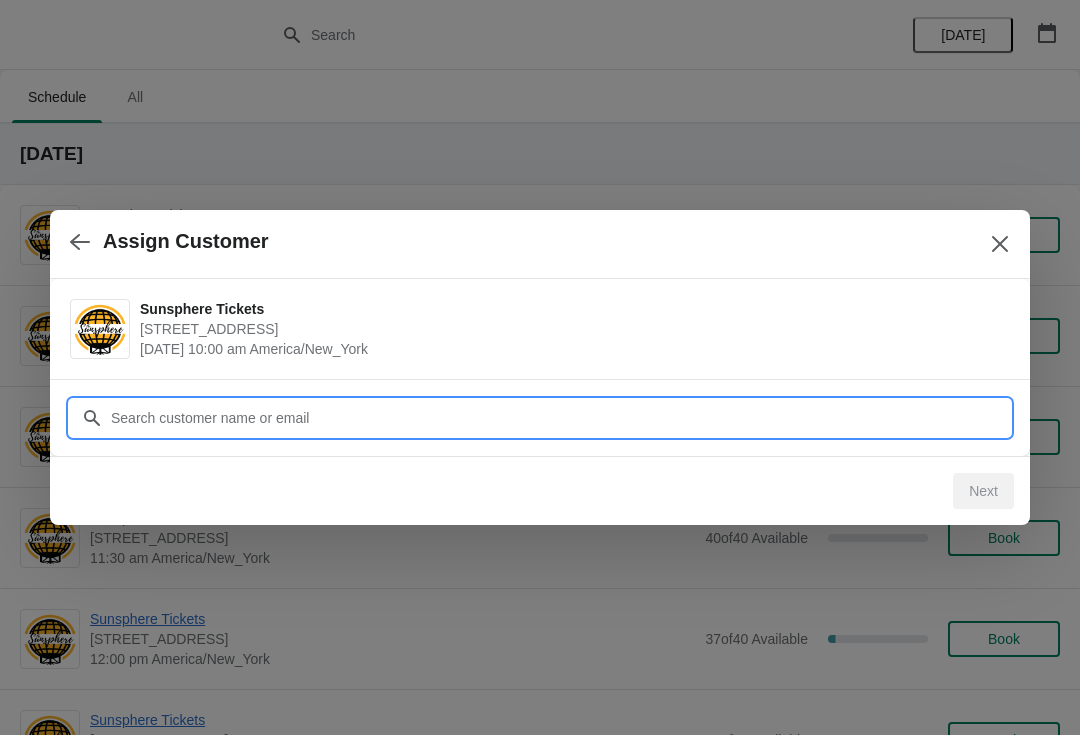 click on "Customer" at bounding box center (560, 418) 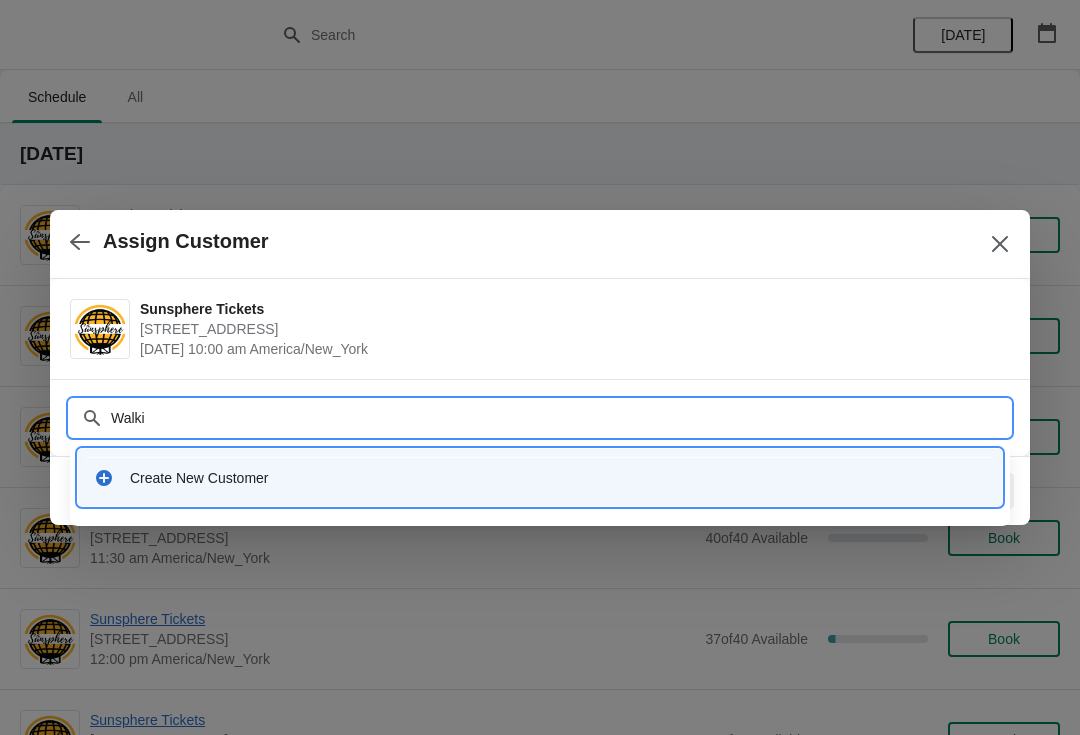 type on "Walkin" 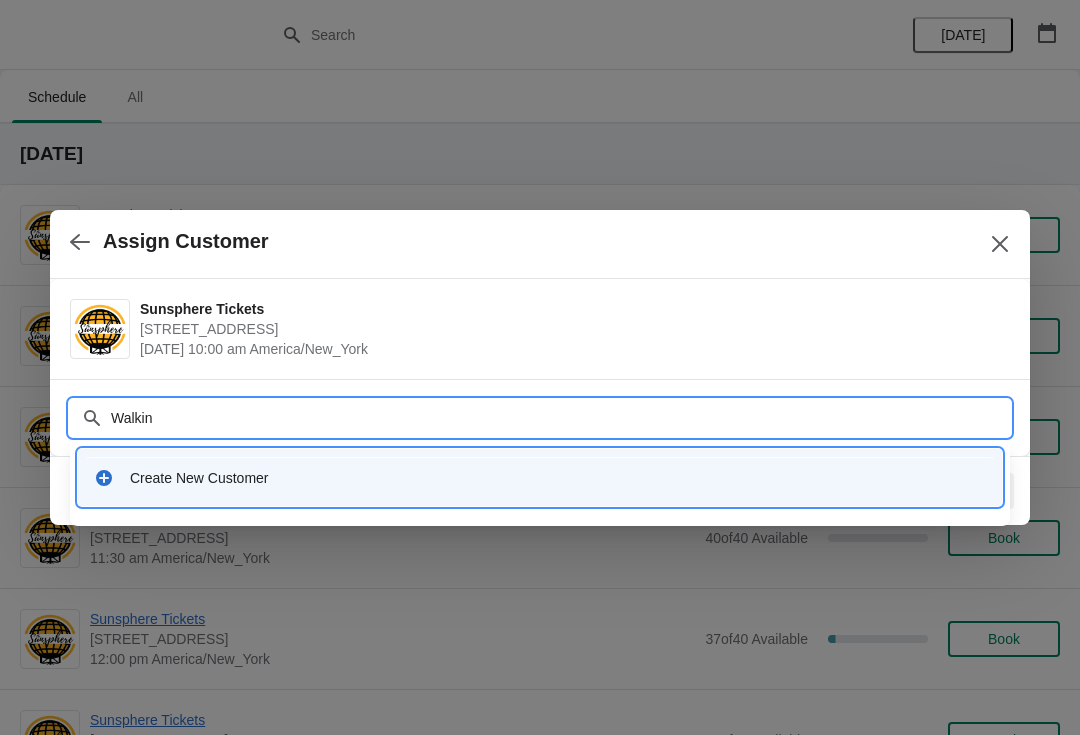 click on "Create New Customer" at bounding box center (540, 477) 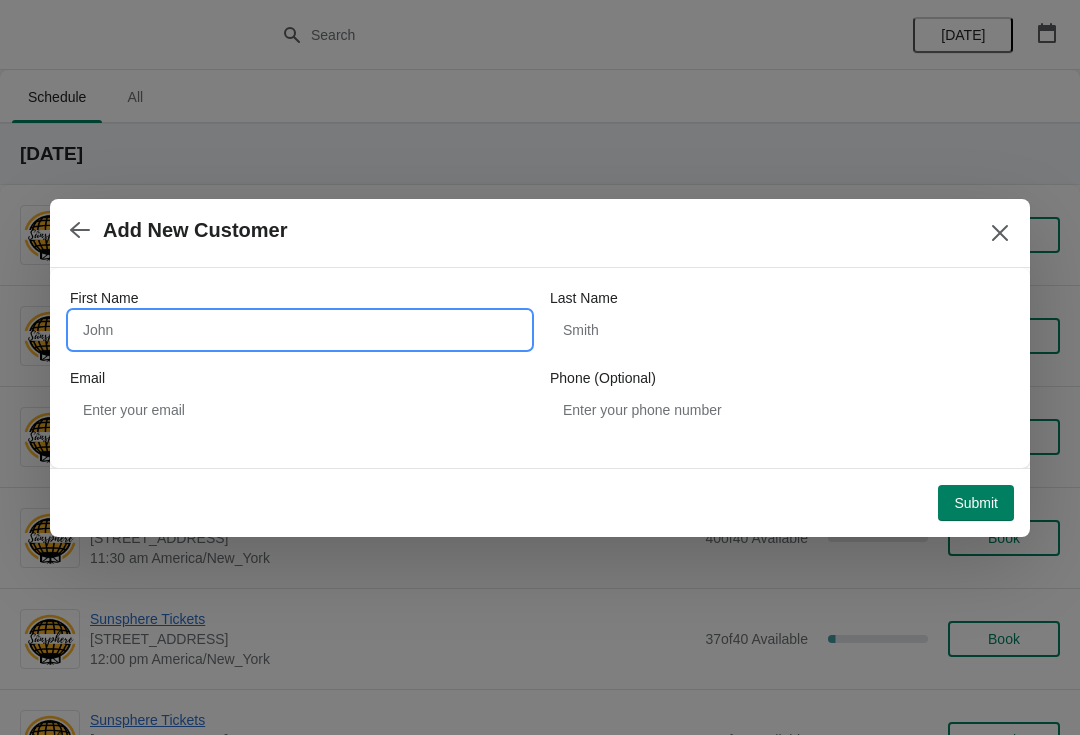 click on "First Name" at bounding box center (300, 330) 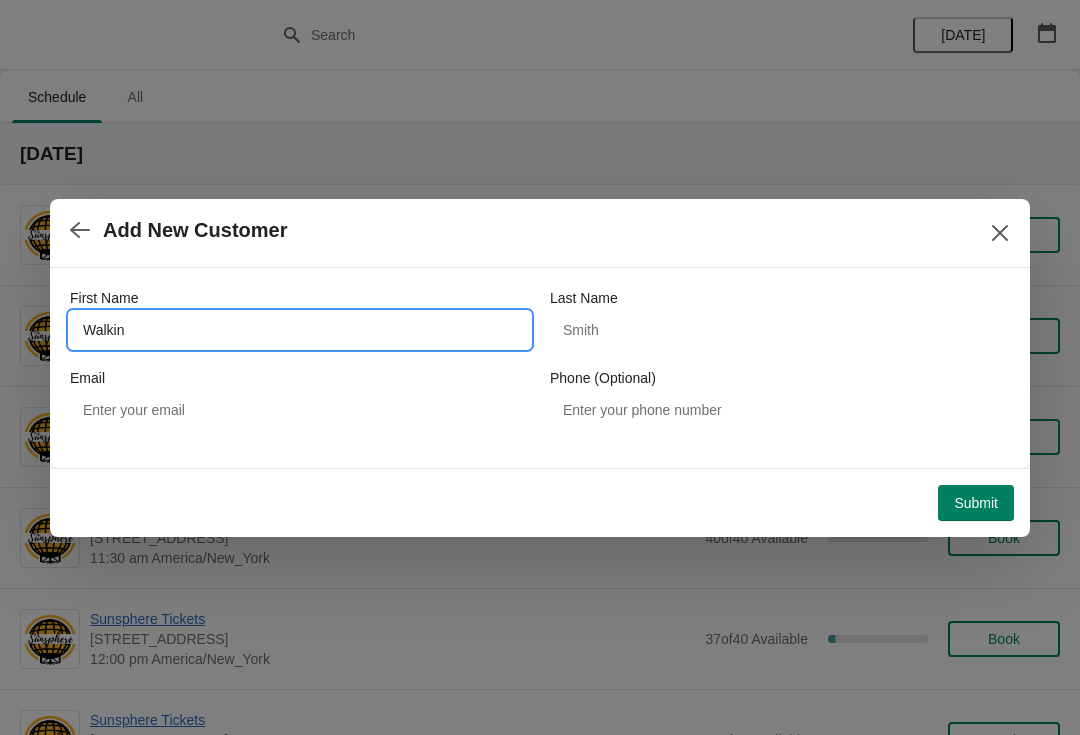 type on "Walkin" 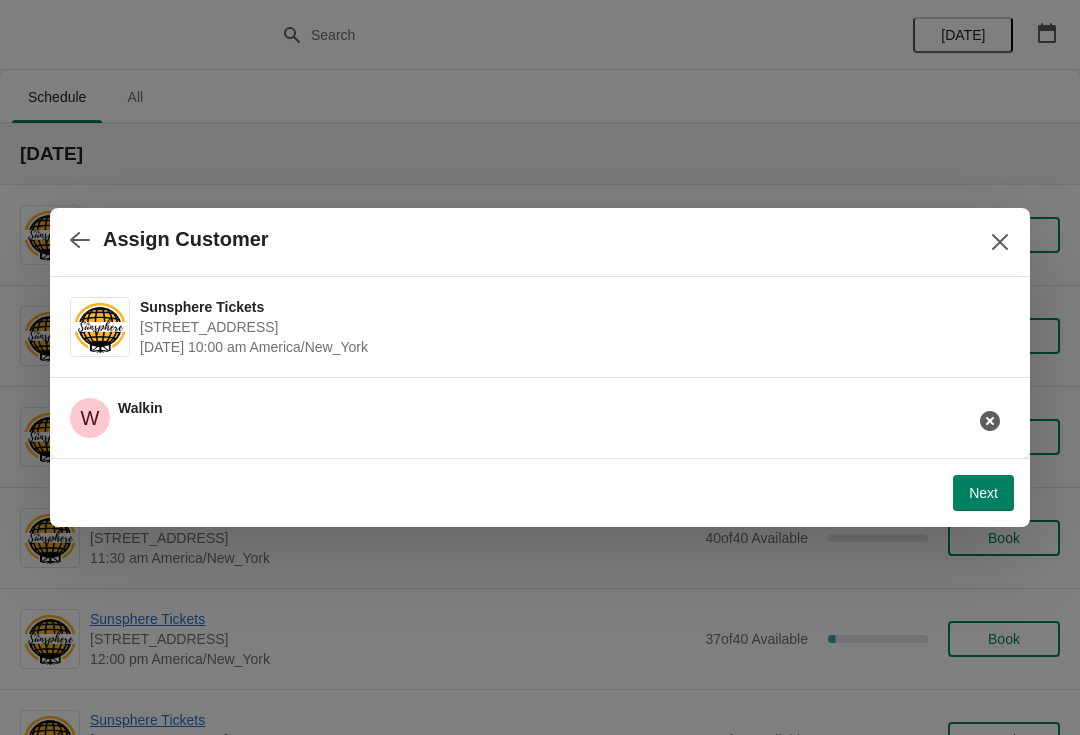 click on "Next" at bounding box center [983, 493] 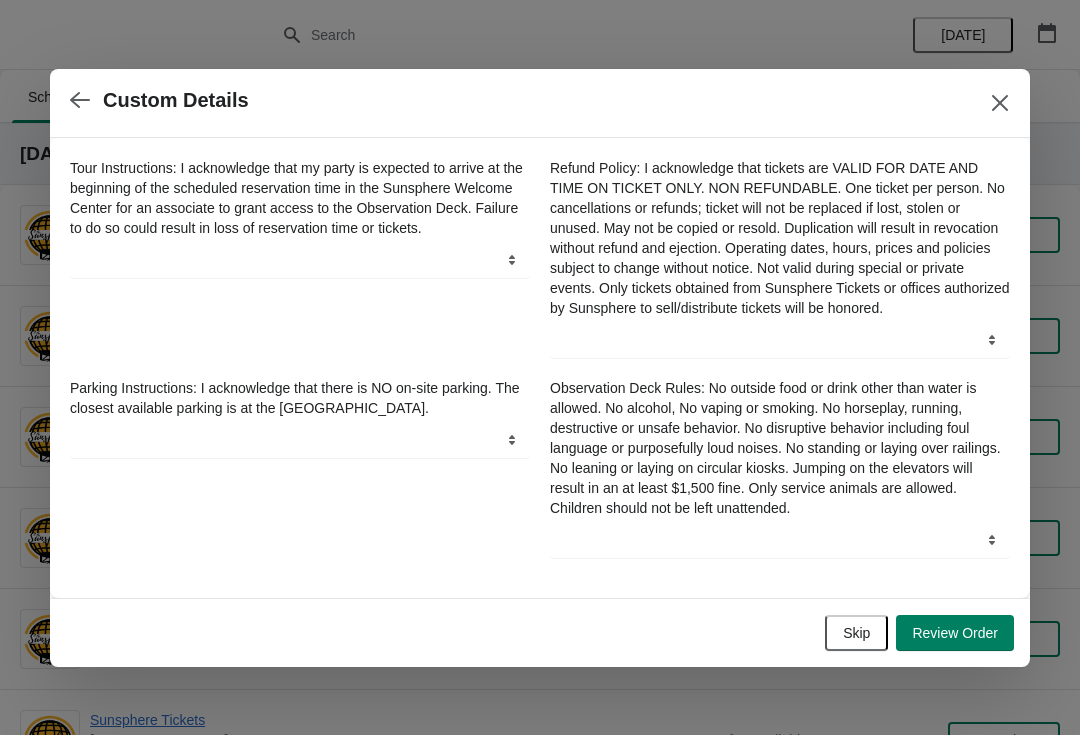 click on "Skip" at bounding box center (856, 633) 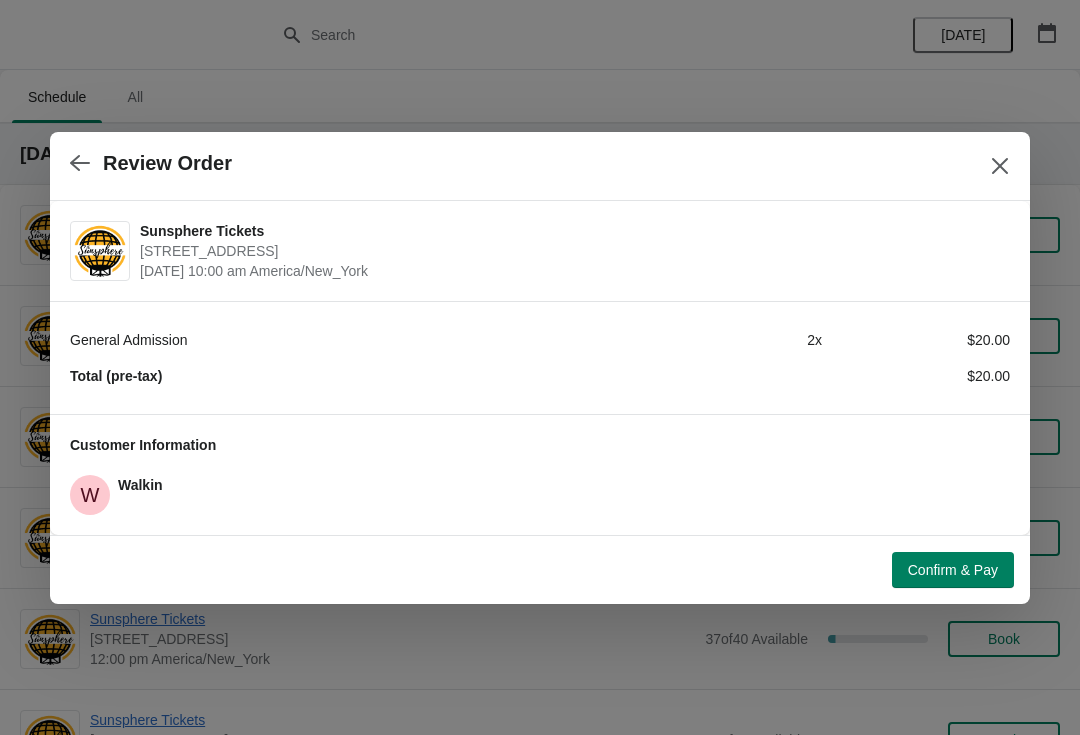 click on "Confirm & Pay" at bounding box center [953, 570] 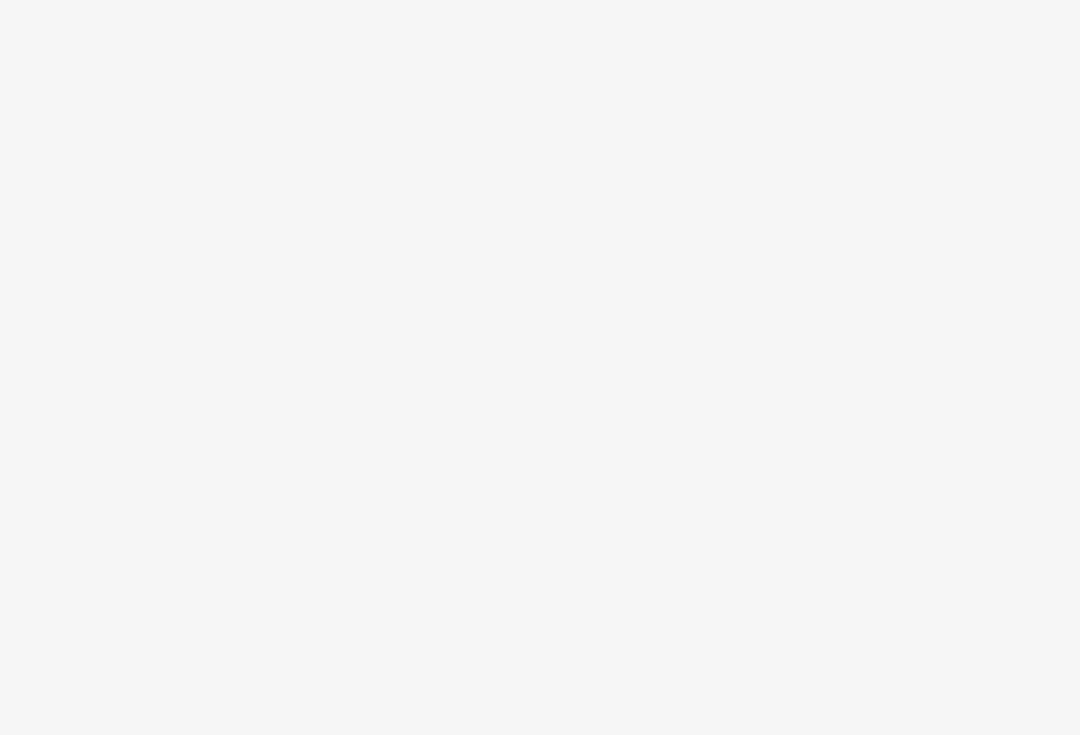 scroll, scrollTop: 0, scrollLeft: 0, axis: both 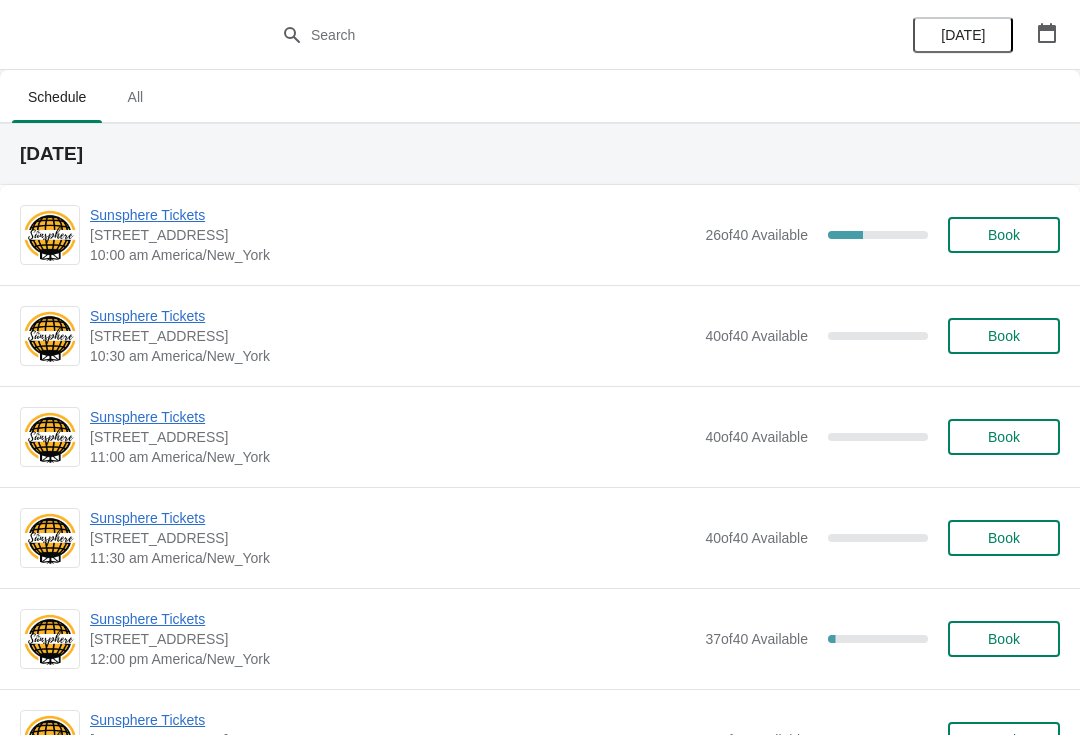 click on "Book" at bounding box center (1004, 235) 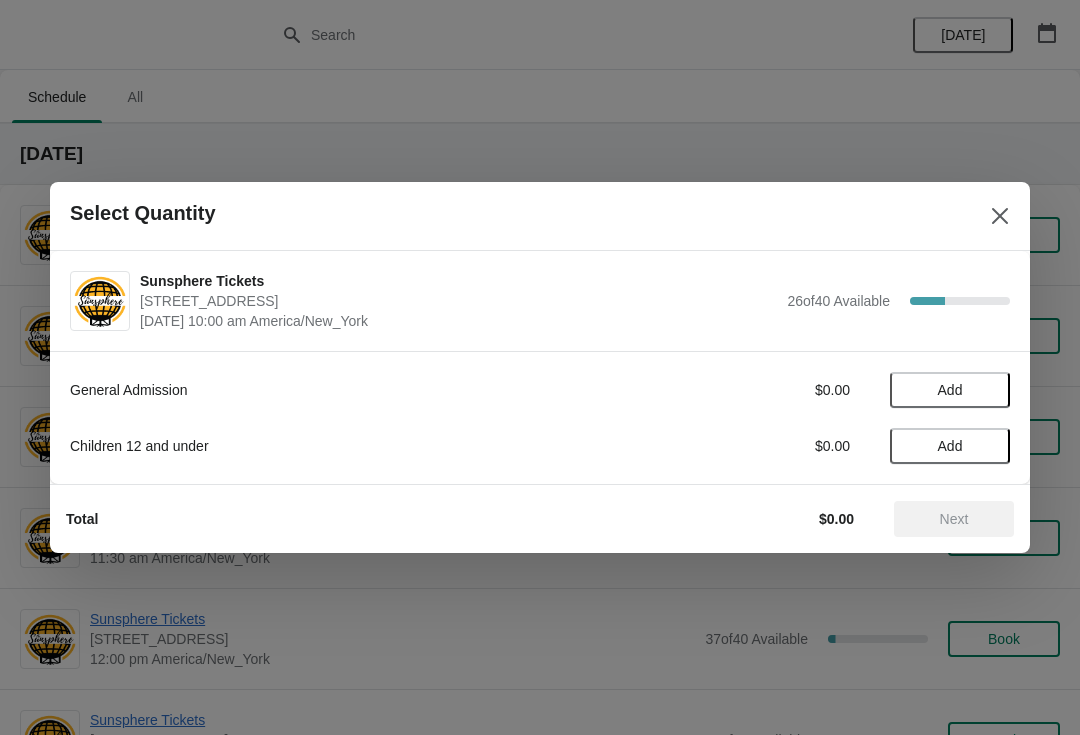 click on "Add" at bounding box center (950, 390) 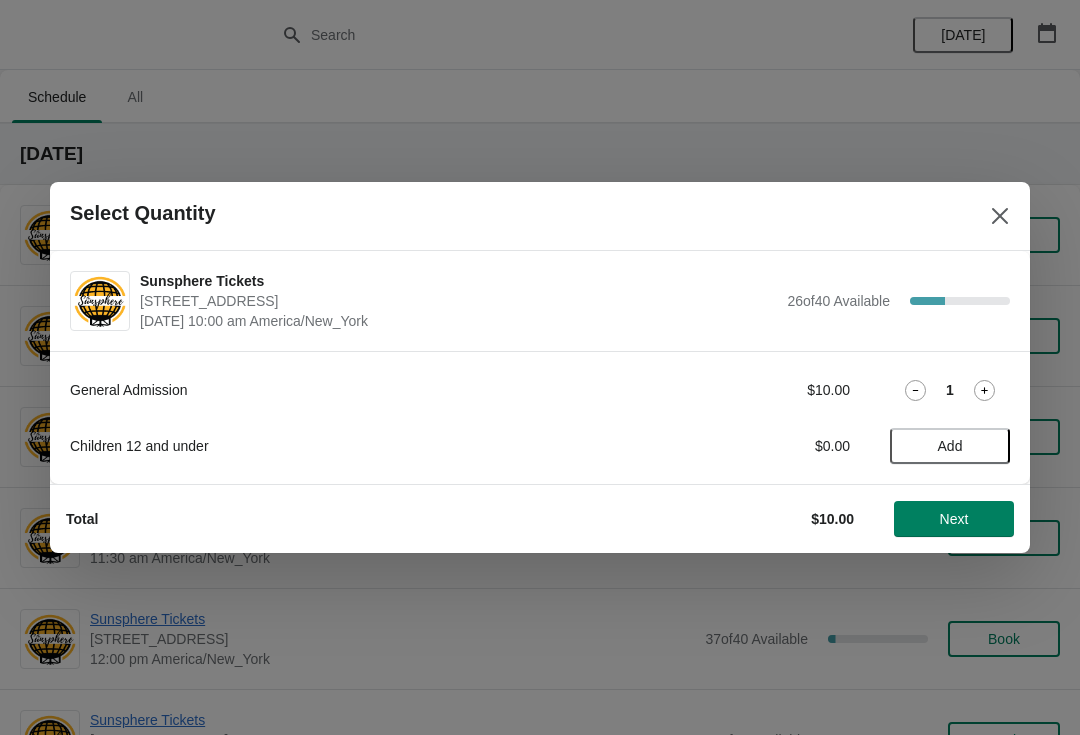 click 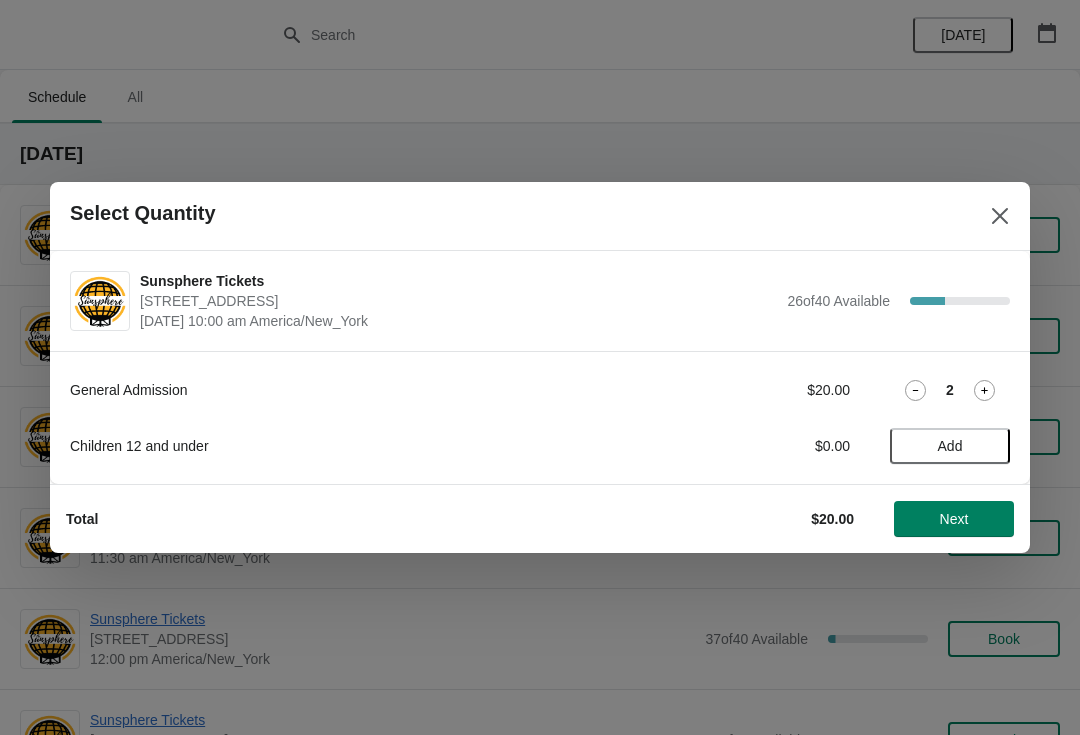 click 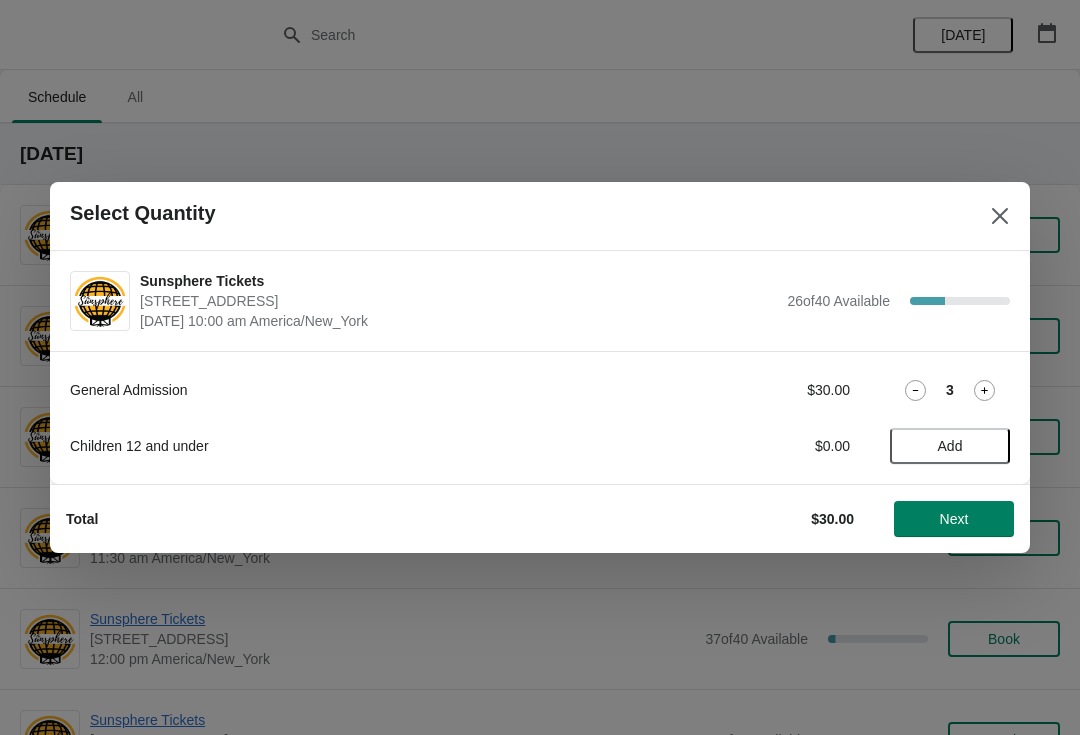 click on "Next" at bounding box center (954, 519) 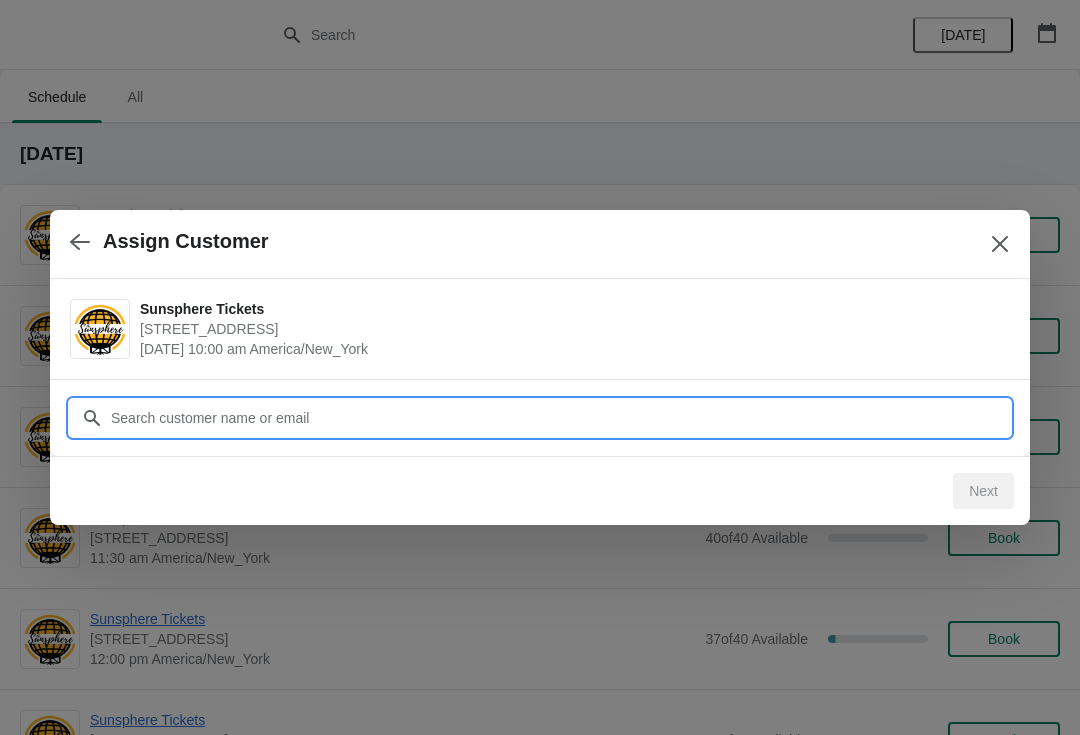 click on "Customer" at bounding box center [560, 418] 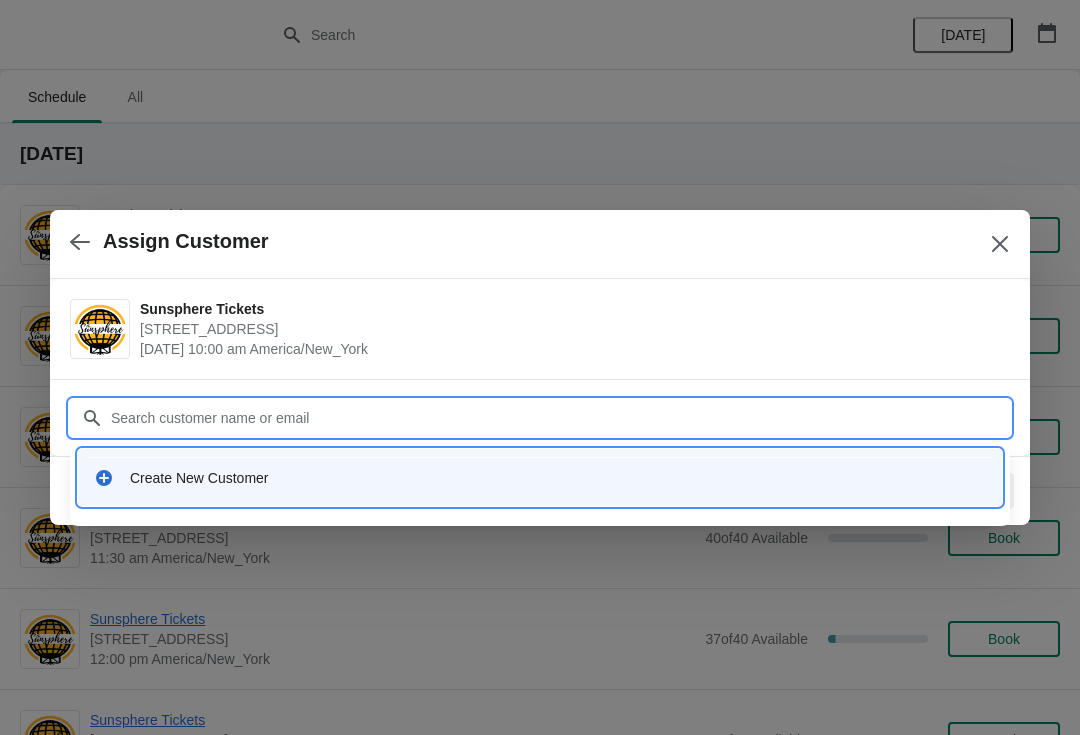 click on "Create New Customer" at bounding box center (540, 477) 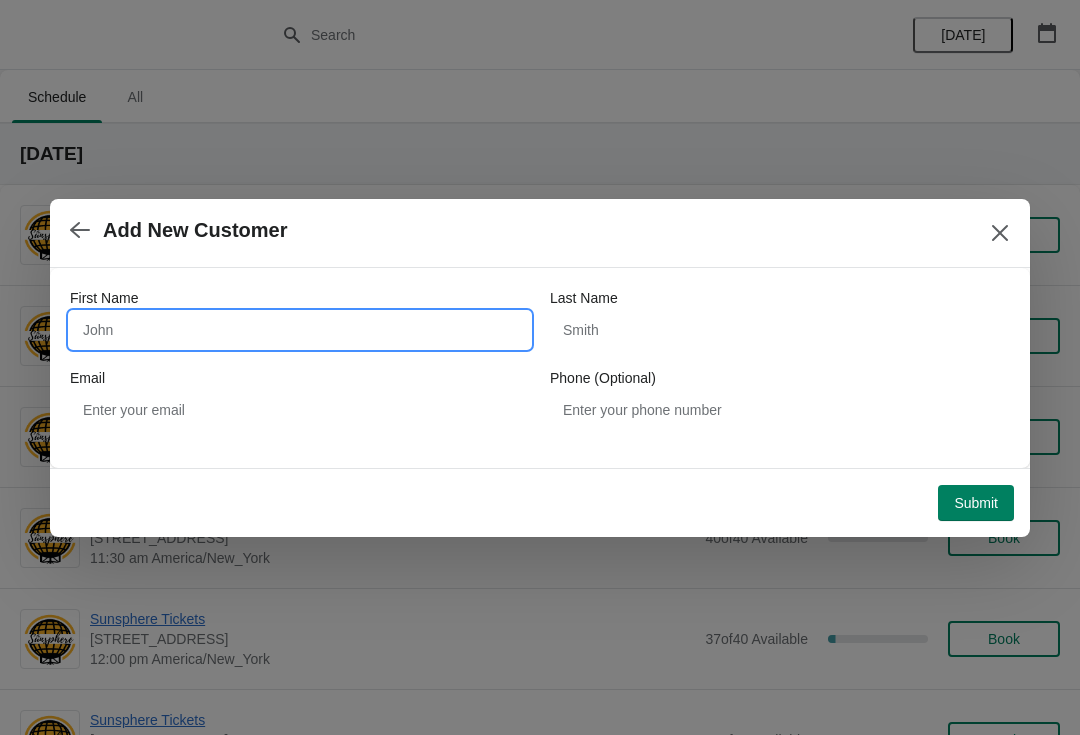 click on "First Name" at bounding box center (300, 330) 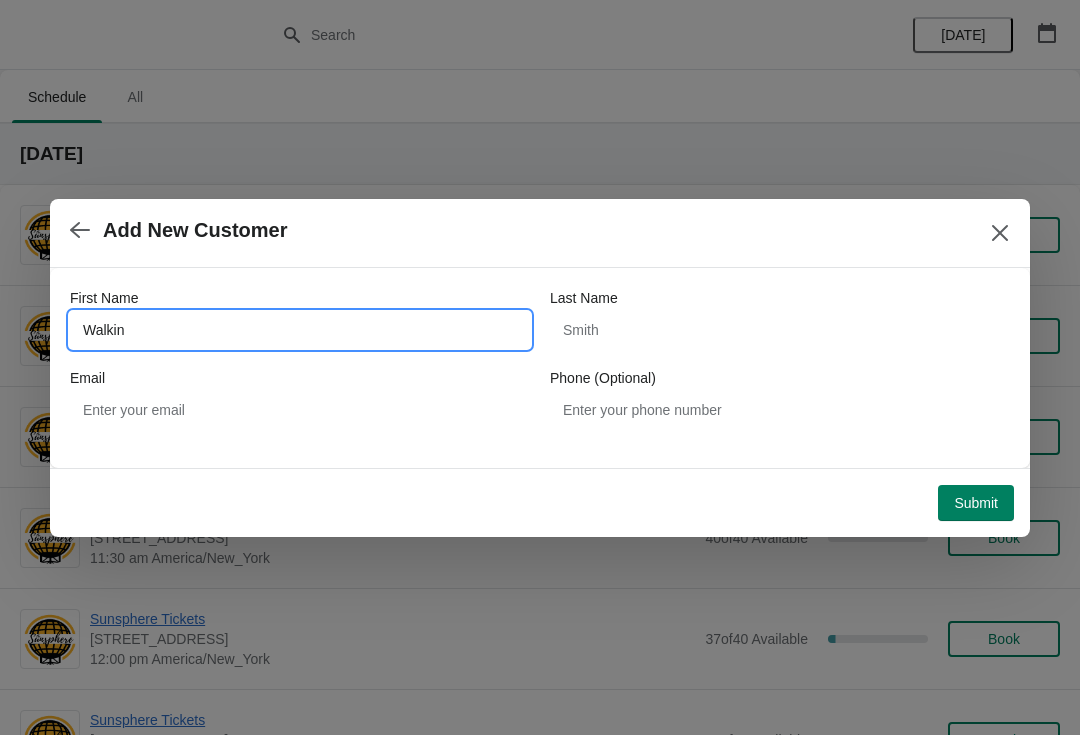 type on "Walkin" 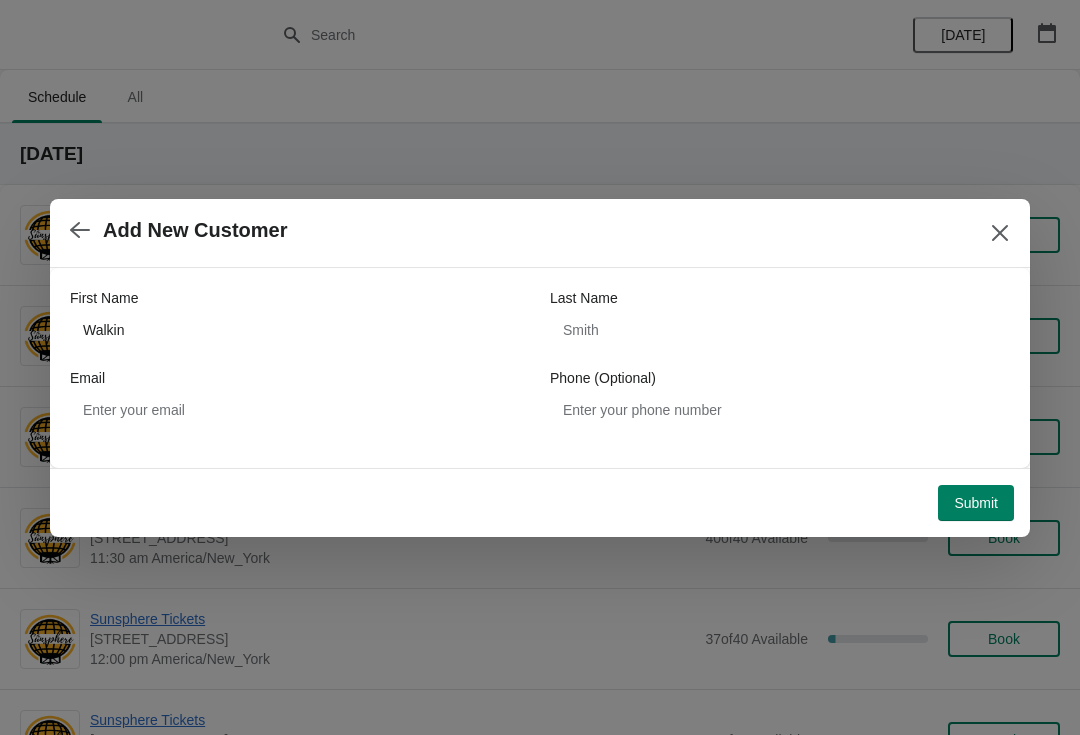 click on "Submit" at bounding box center [976, 503] 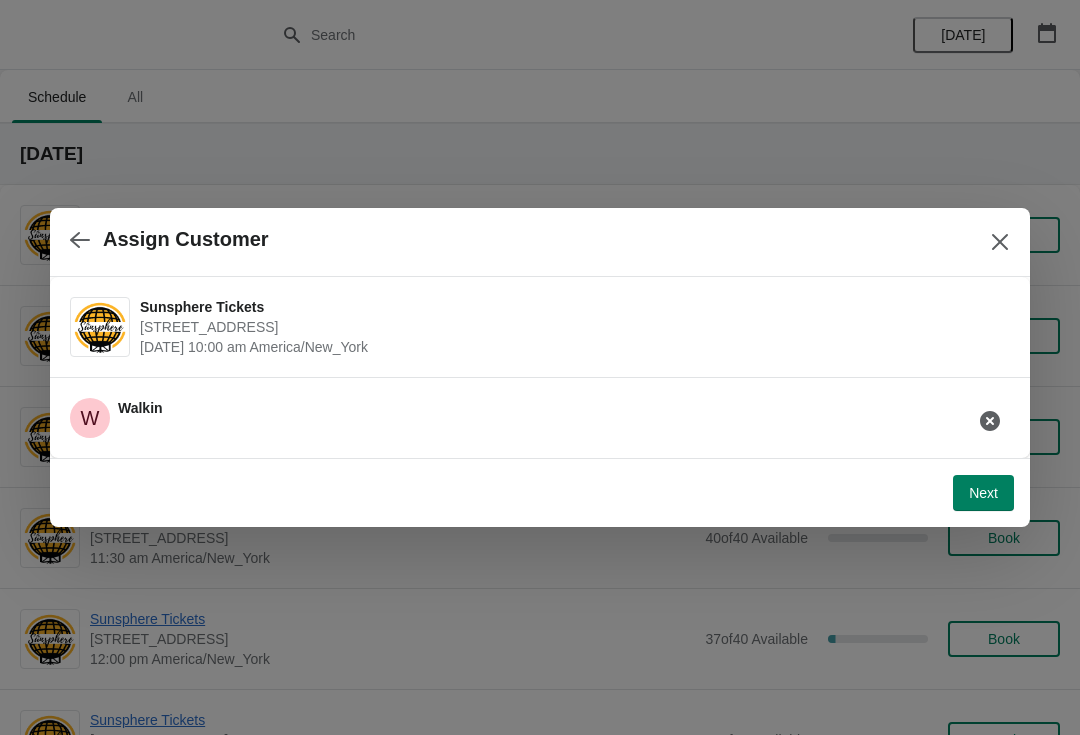 click on "Next" at bounding box center [983, 493] 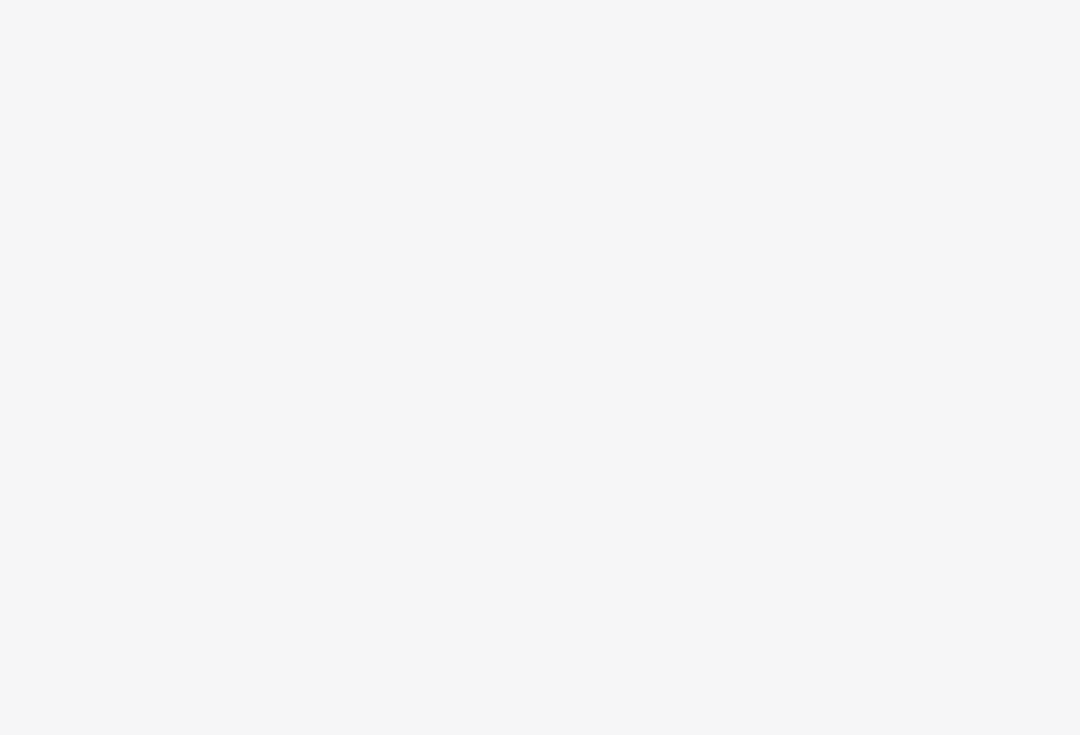 scroll, scrollTop: 0, scrollLeft: 0, axis: both 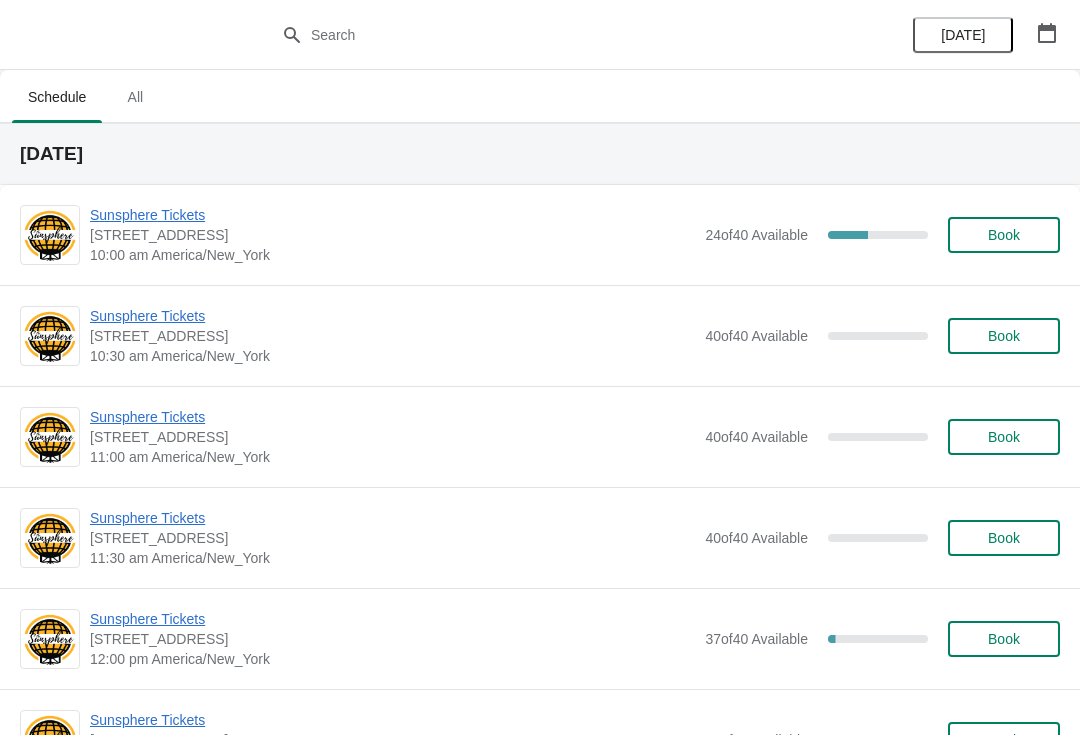 click on "Book" at bounding box center [1004, 235] 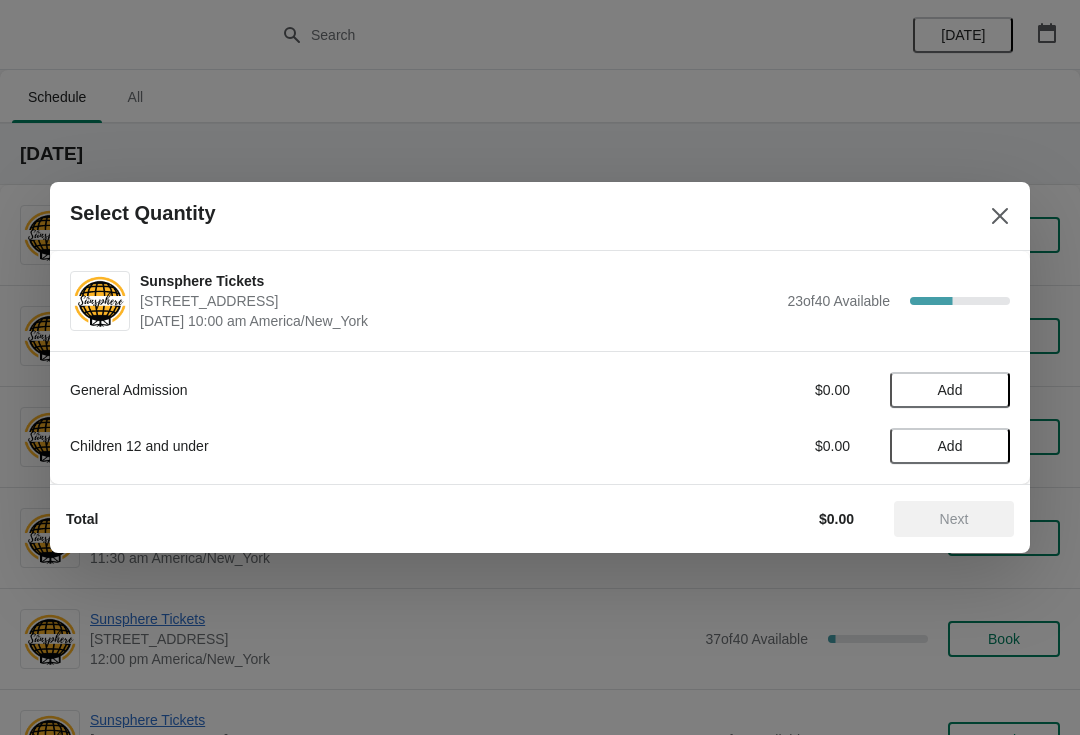 click on "Add" at bounding box center (950, 390) 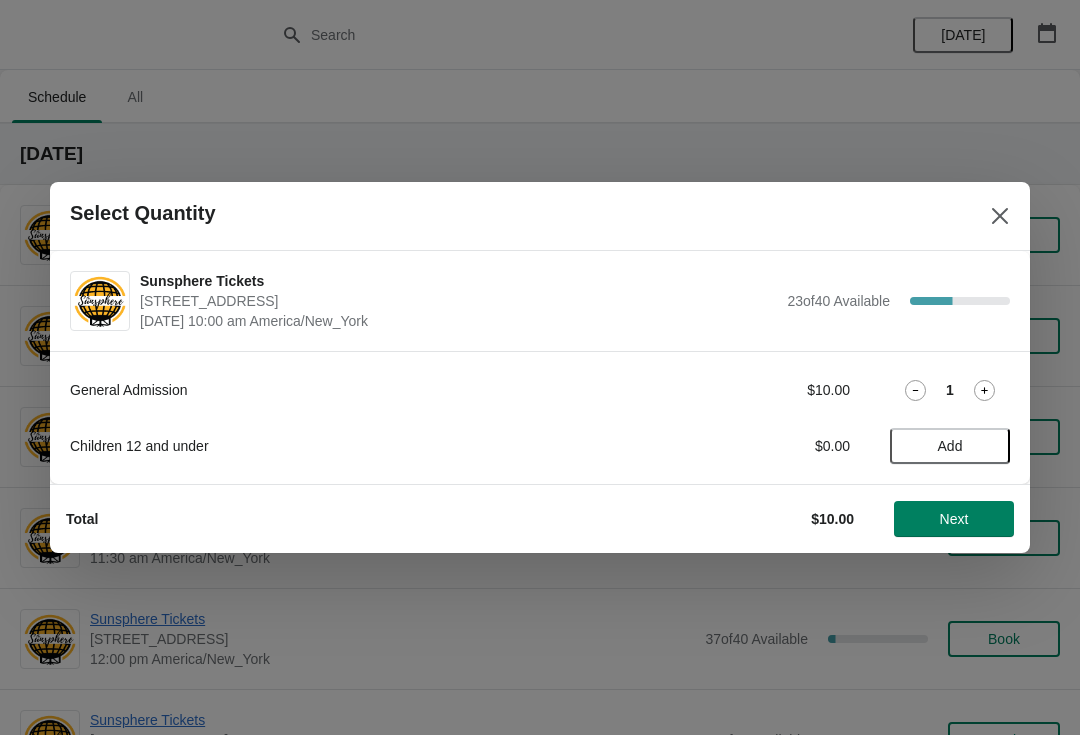 click on "Next" at bounding box center [954, 519] 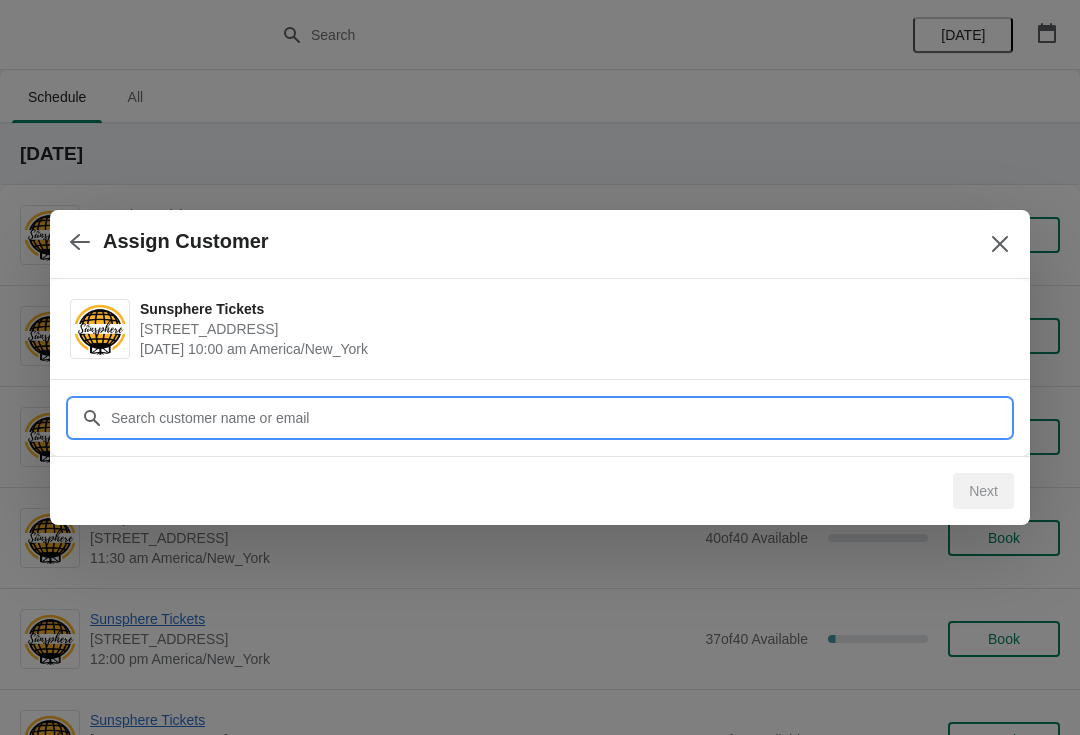 click on "Customer" at bounding box center (560, 418) 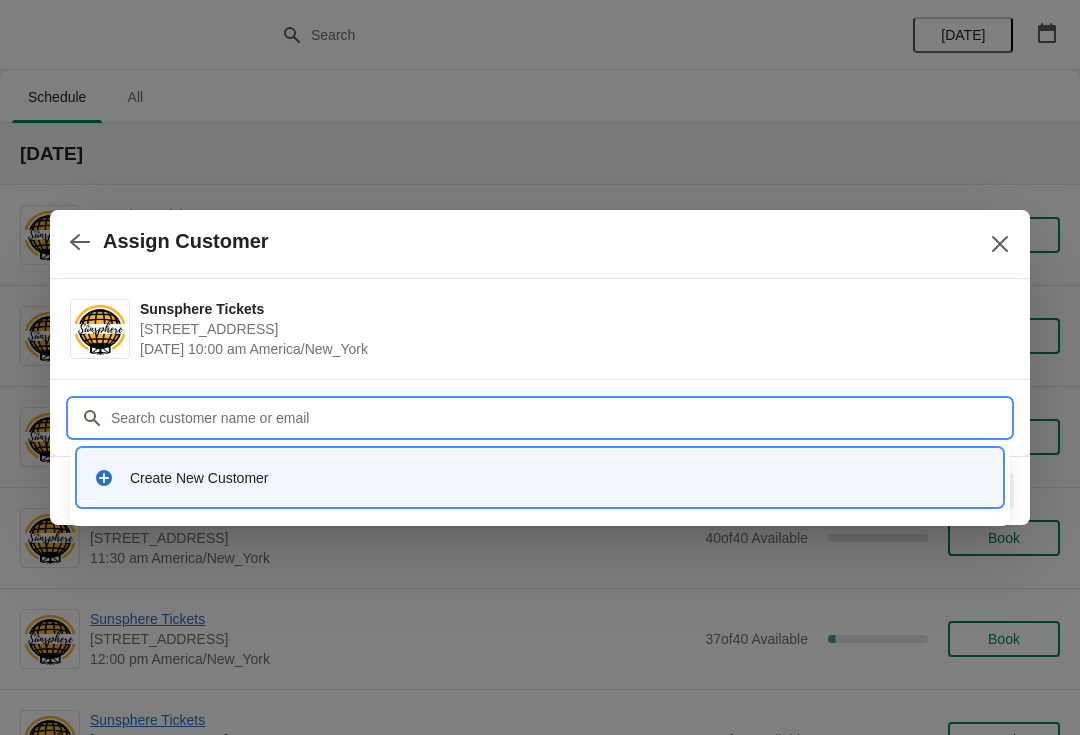 click on "Customer" at bounding box center (560, 418) 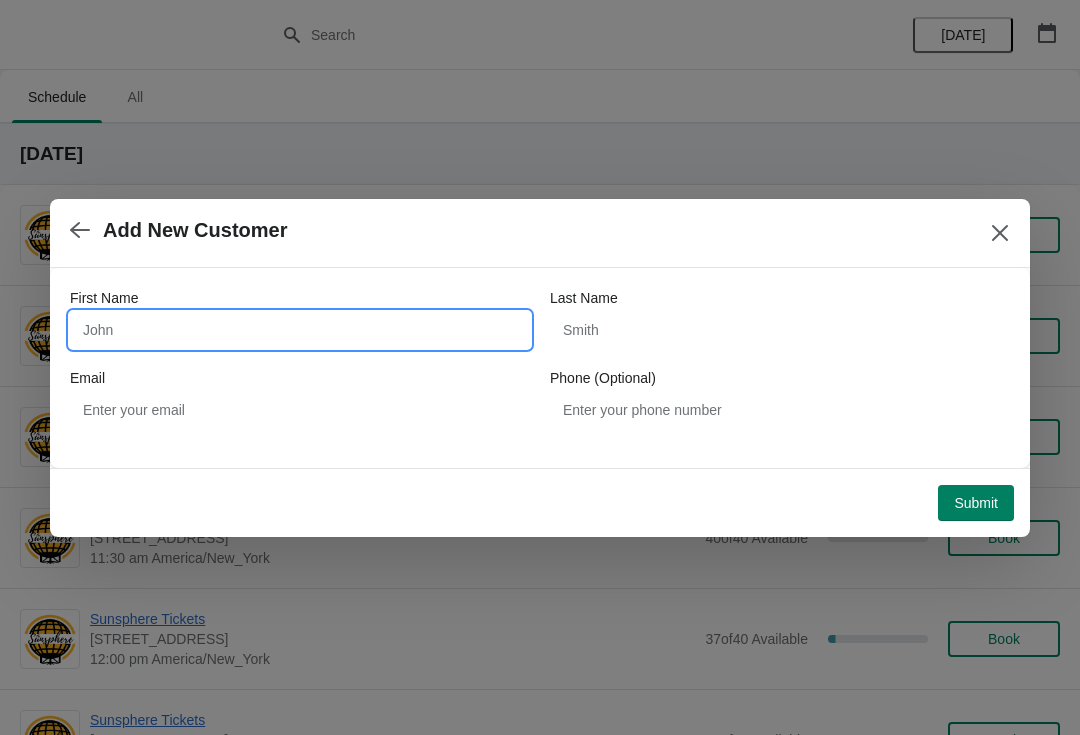 click on "First Name" at bounding box center [300, 330] 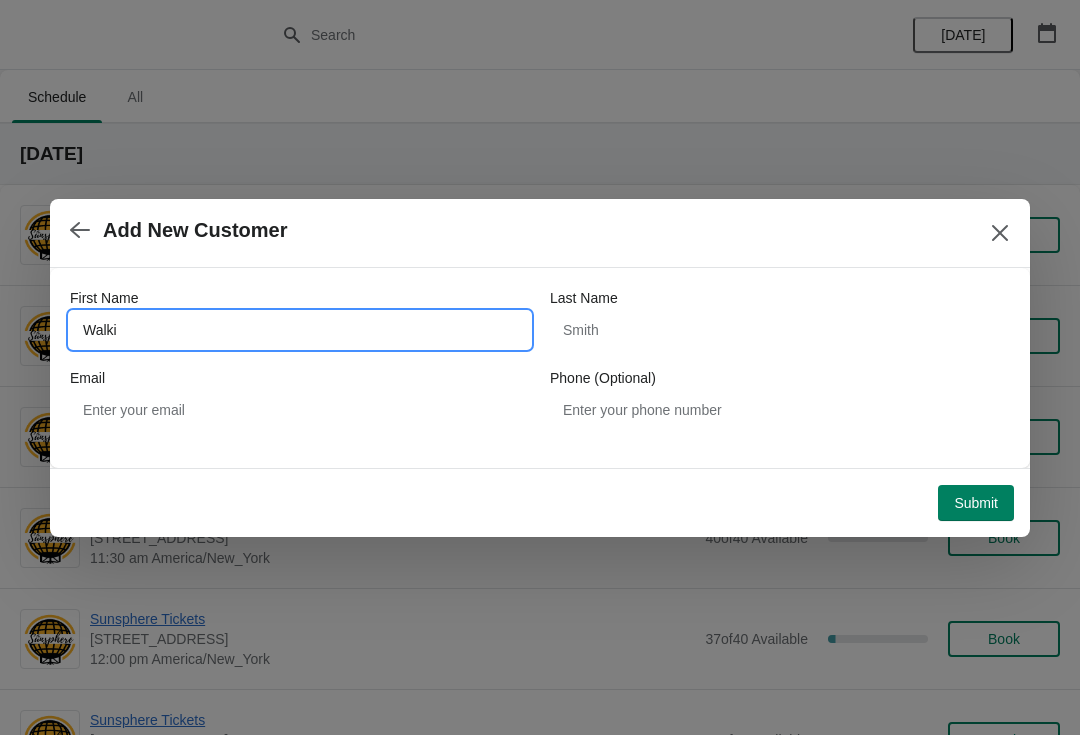 type on "Walkin" 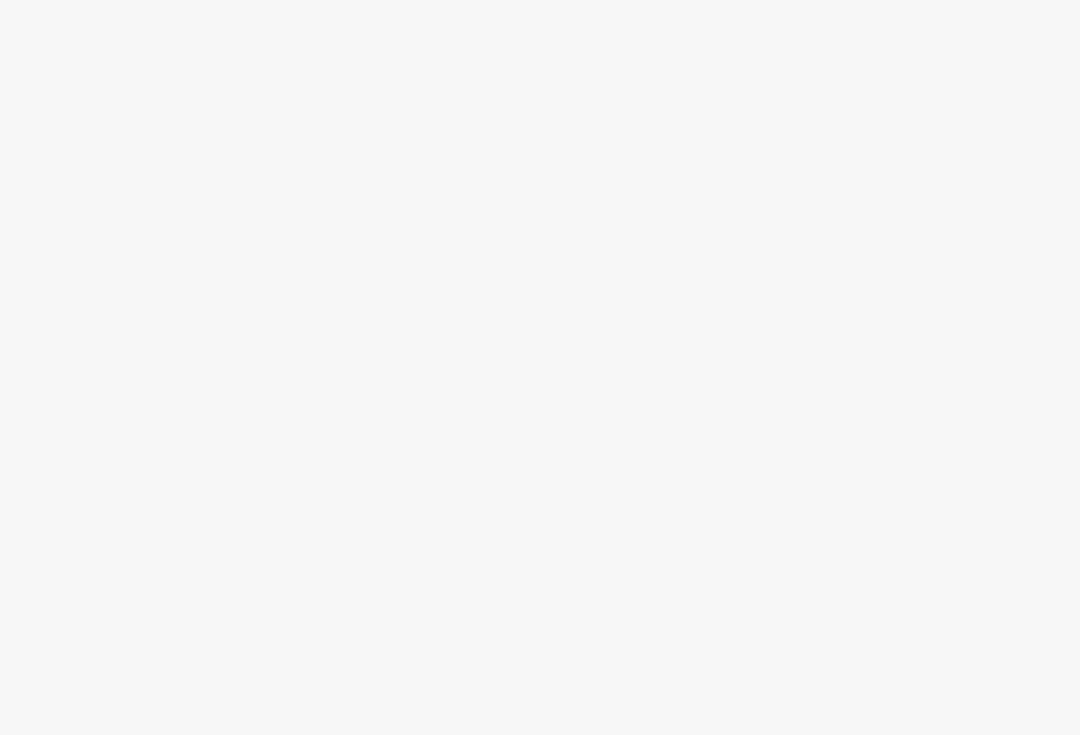 scroll, scrollTop: 0, scrollLeft: 0, axis: both 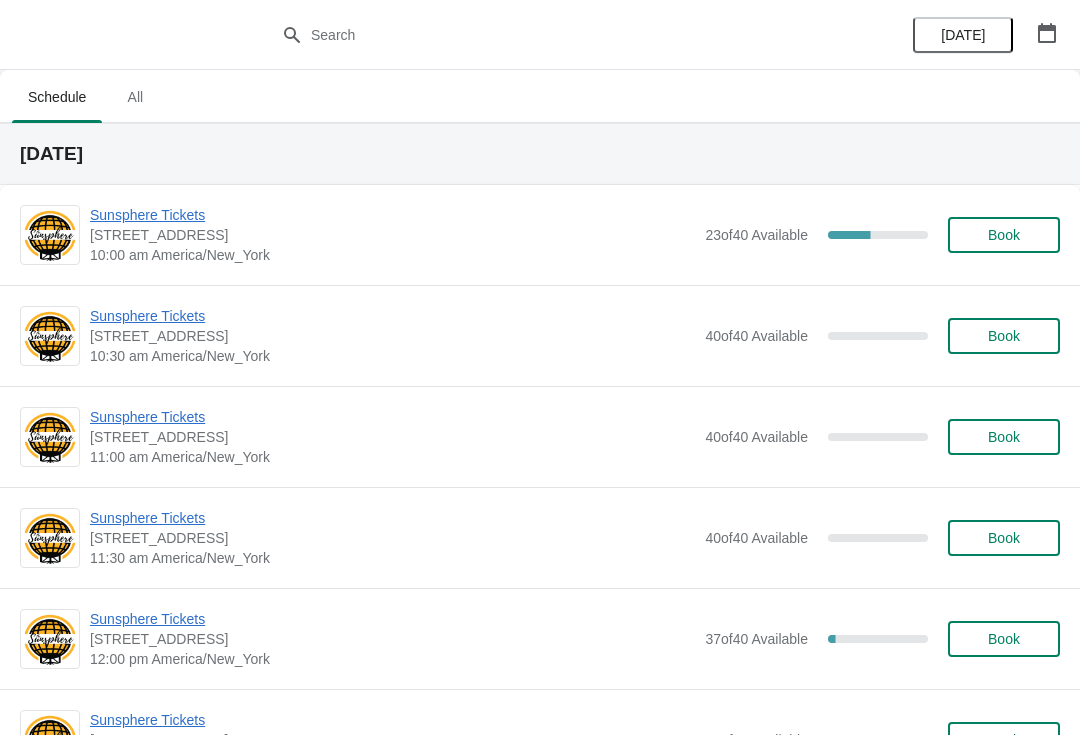 click on "Sunsphere Tickets [STREET_ADDRESS] 10:00 am America/New_York 23  of  40   Available 42.5 % Book" at bounding box center (540, 235) 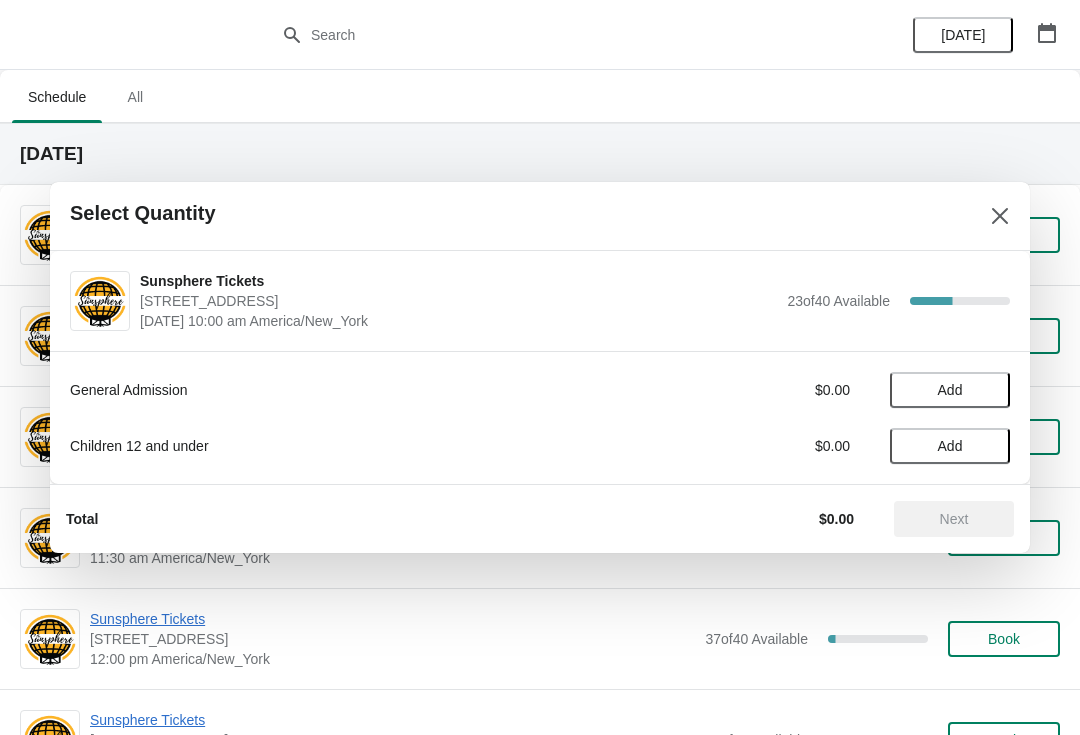 click on "Add" at bounding box center (950, 390) 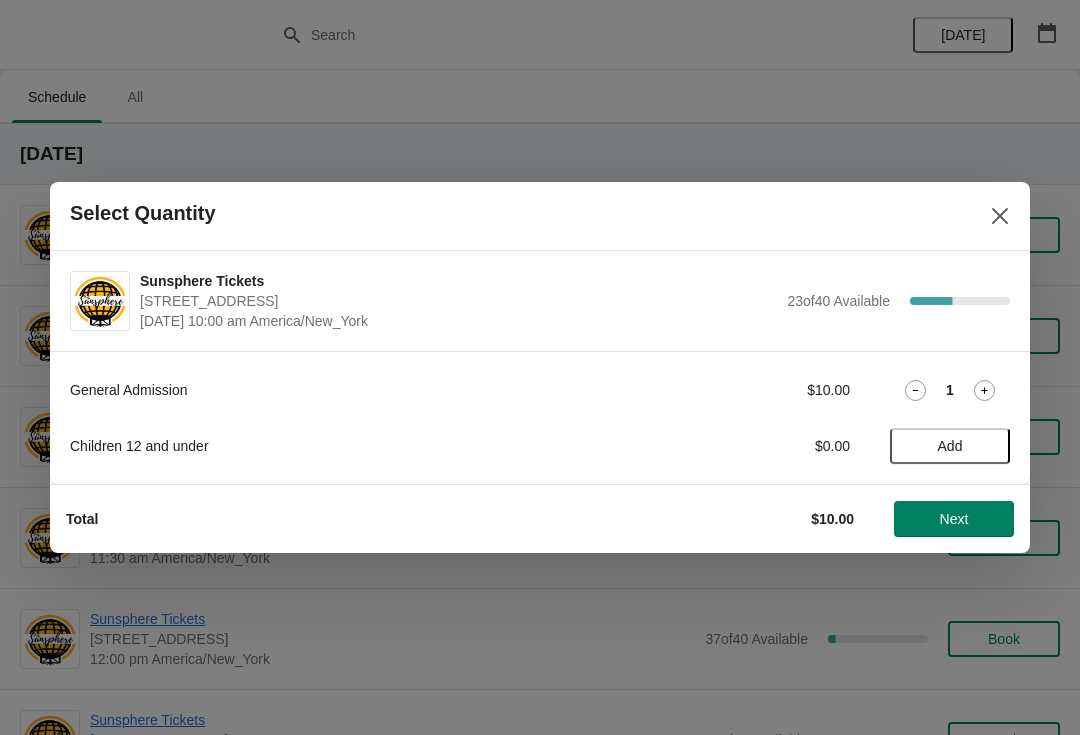 click 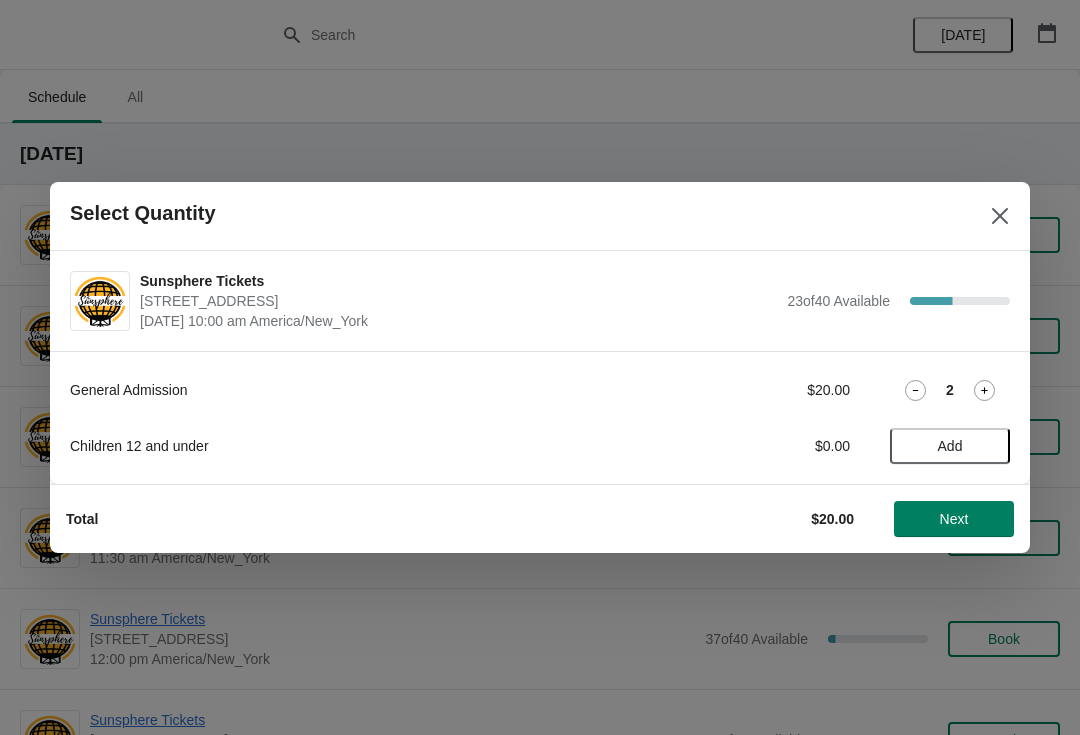 click on "Next" at bounding box center [954, 519] 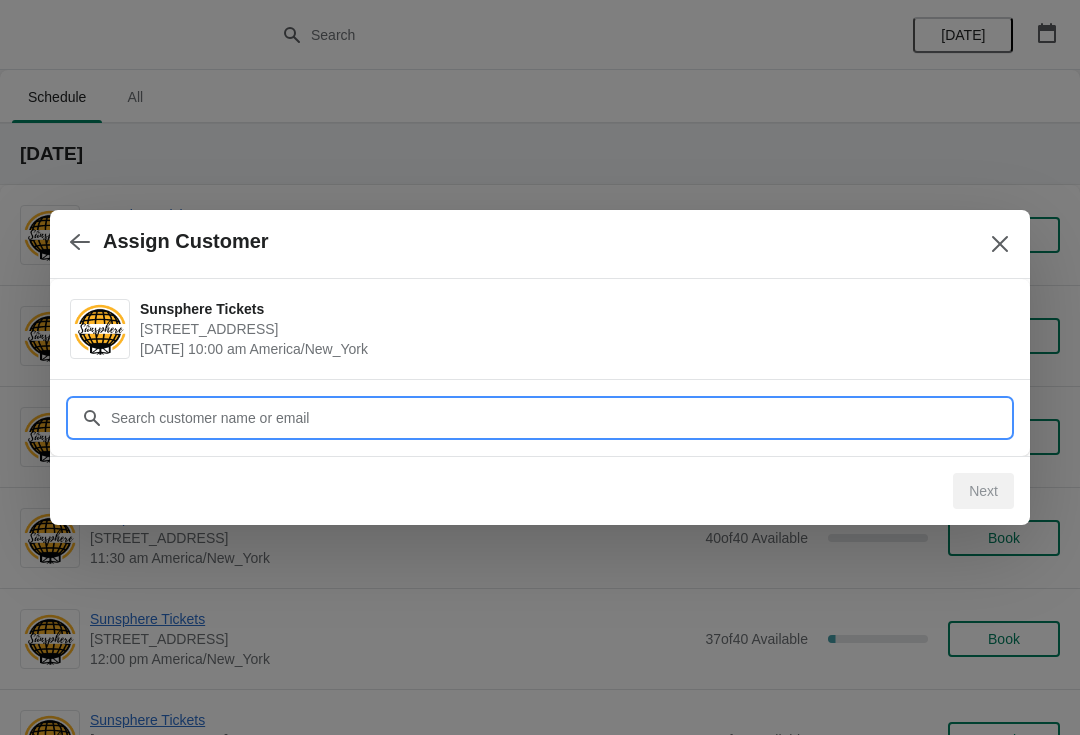 click on "Assign Customer Sunsphere Tickets [STREET_ADDRESS] [DATE] 10:00 am America/New_York Customer Next" at bounding box center (540, 10167) 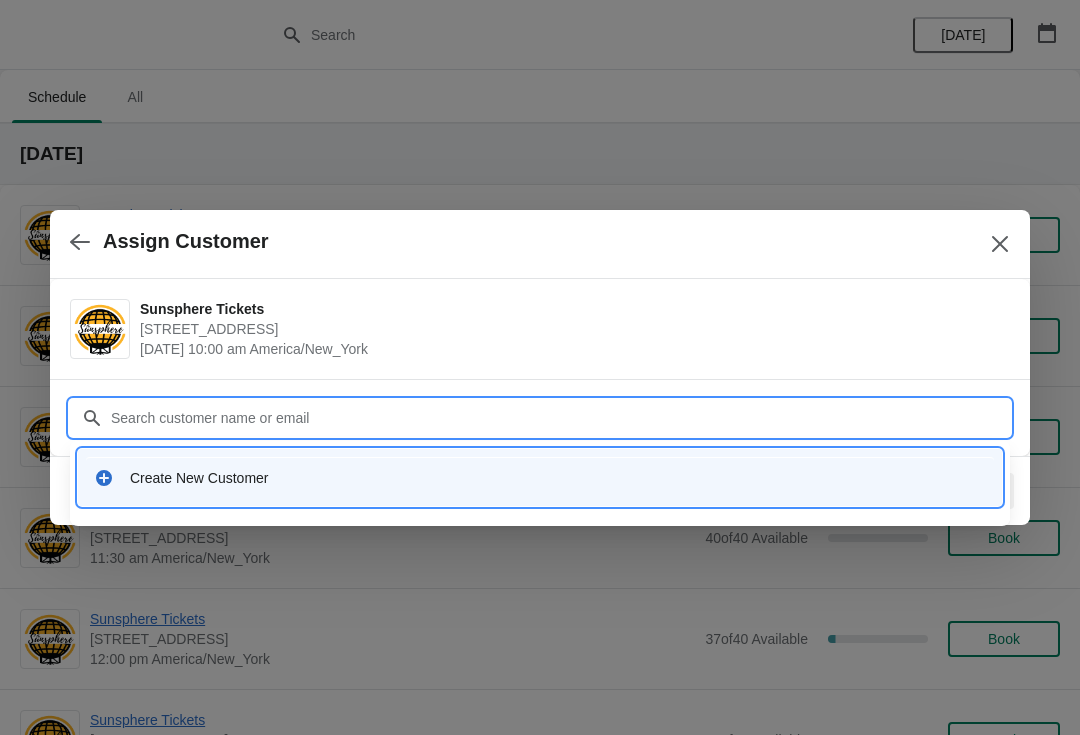 click on "Create New Customer" at bounding box center (540, 477) 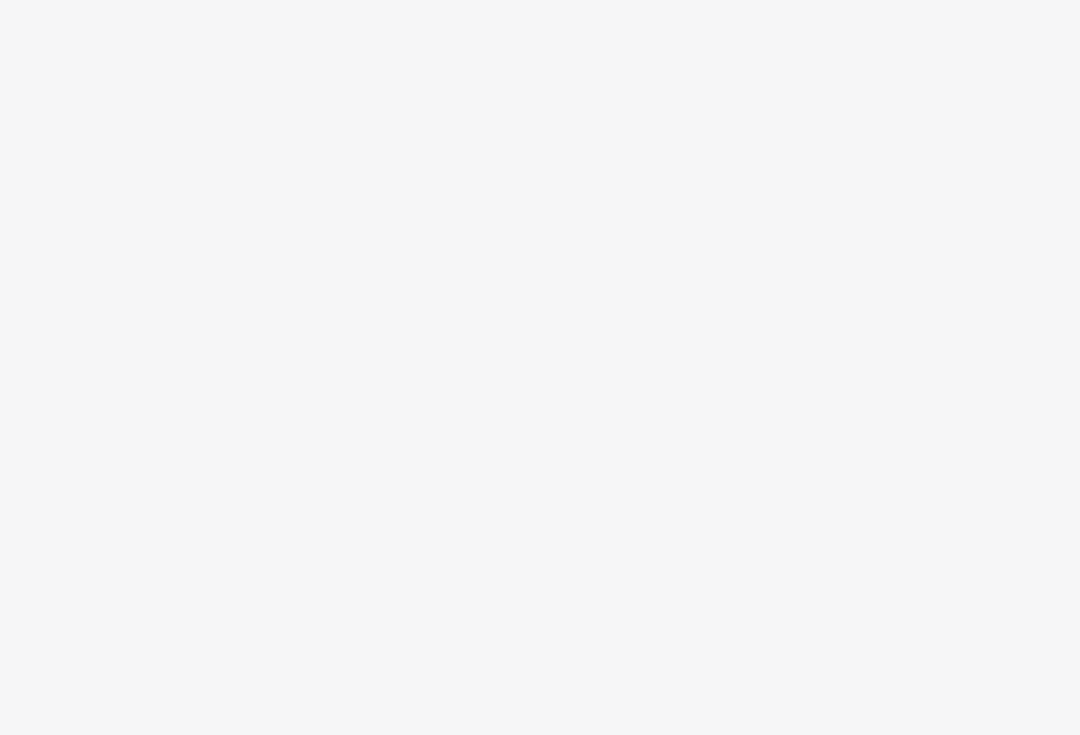 scroll, scrollTop: 0, scrollLeft: 0, axis: both 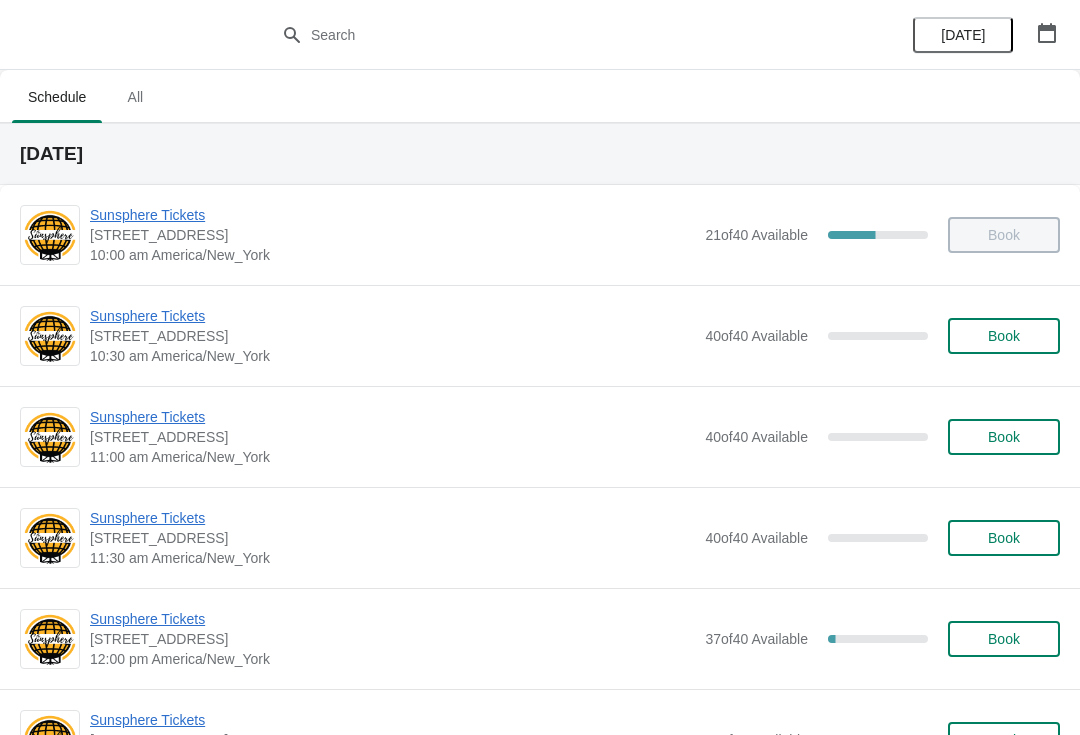 click on "Book" at bounding box center (1004, 336) 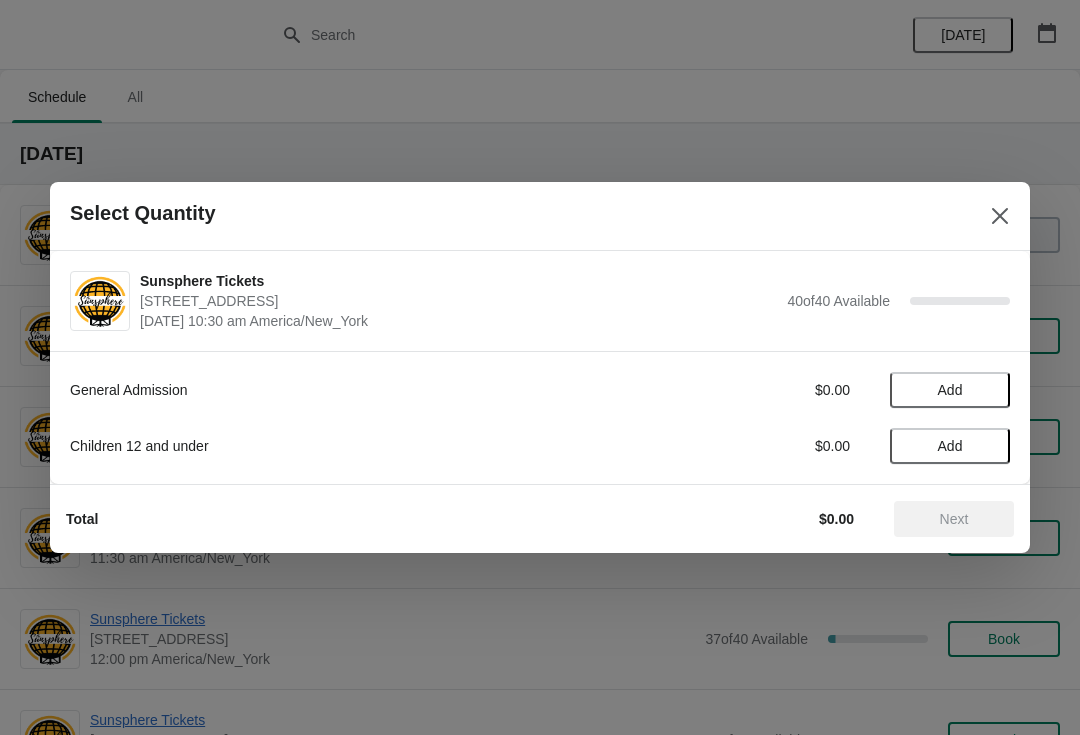 click on "Add" at bounding box center [950, 390] 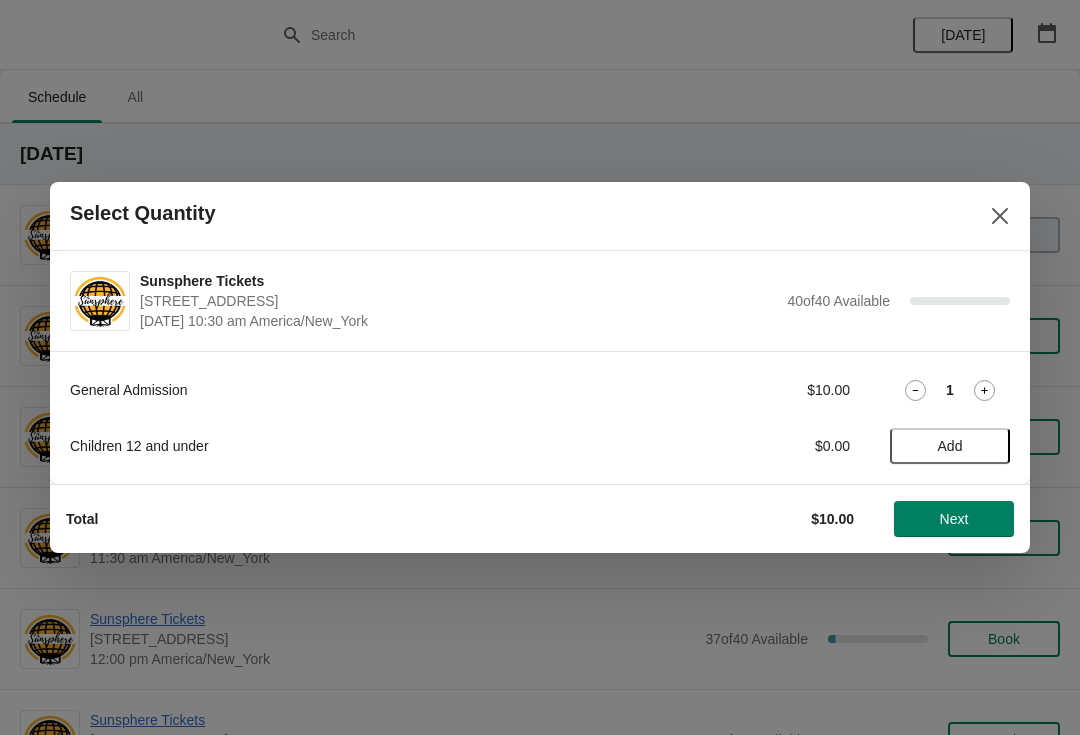 click 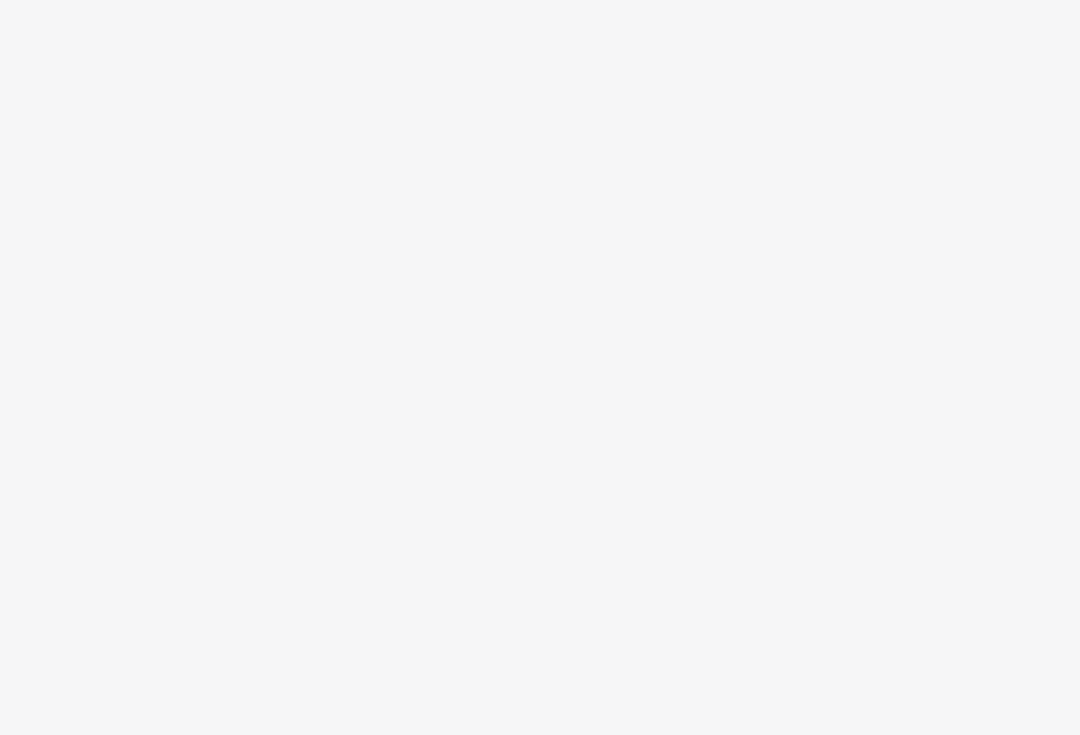 scroll, scrollTop: 0, scrollLeft: 0, axis: both 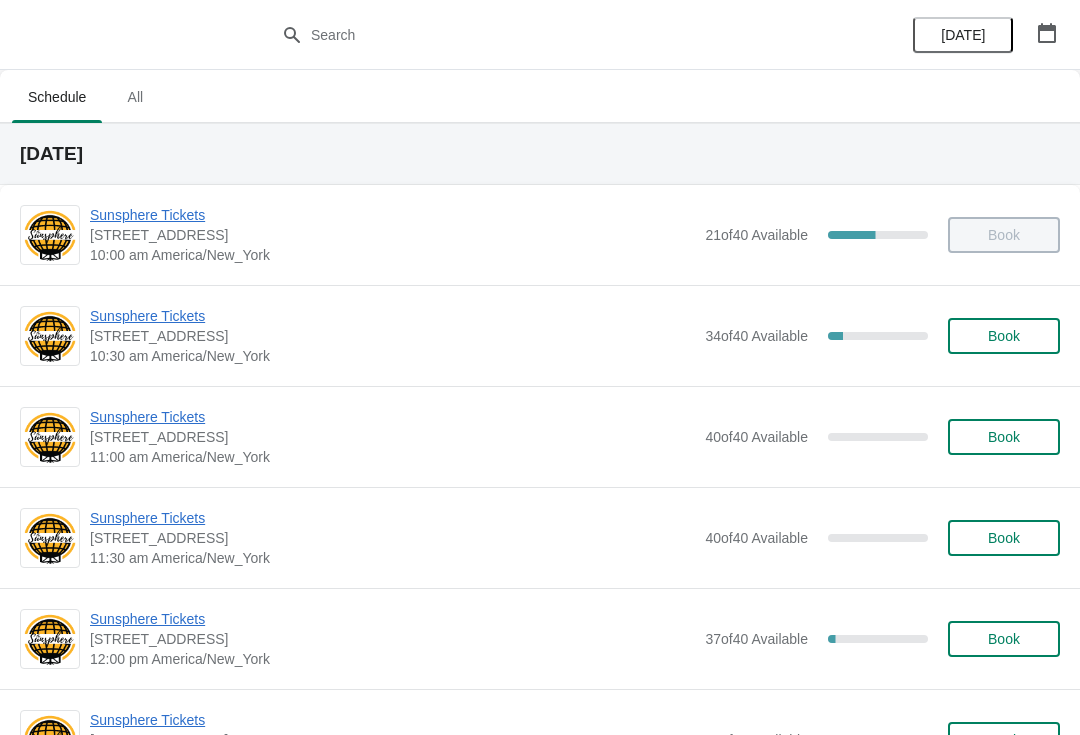 click on "Book" at bounding box center [1004, 336] 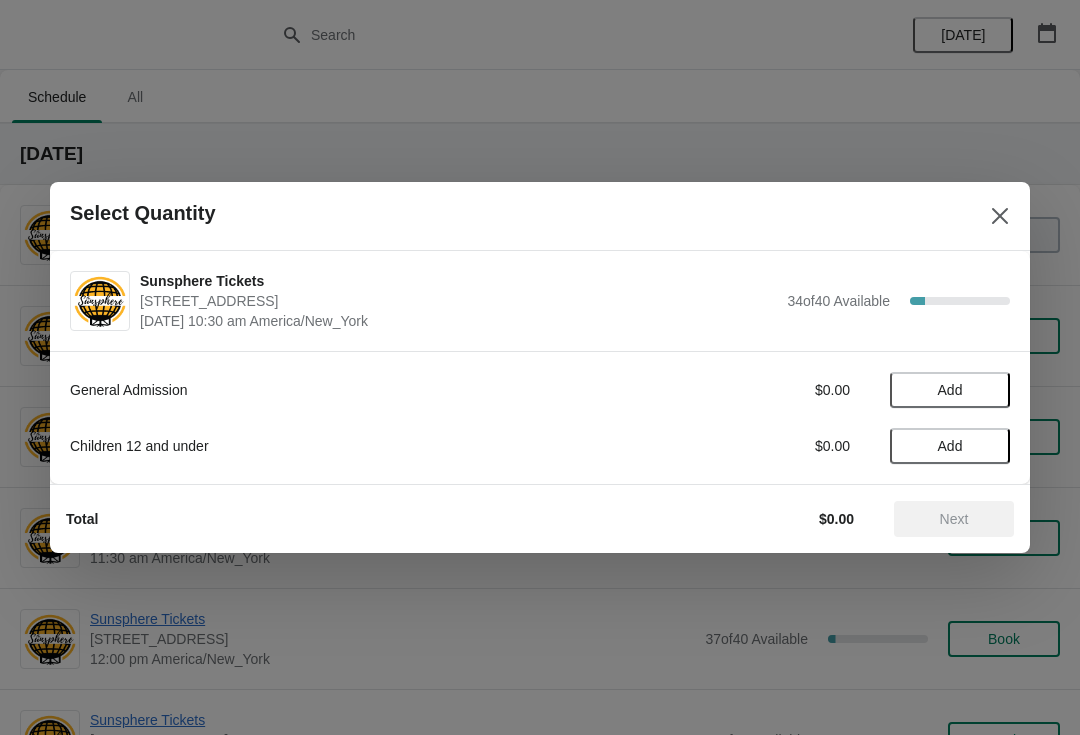 click on "Add" at bounding box center (950, 390) 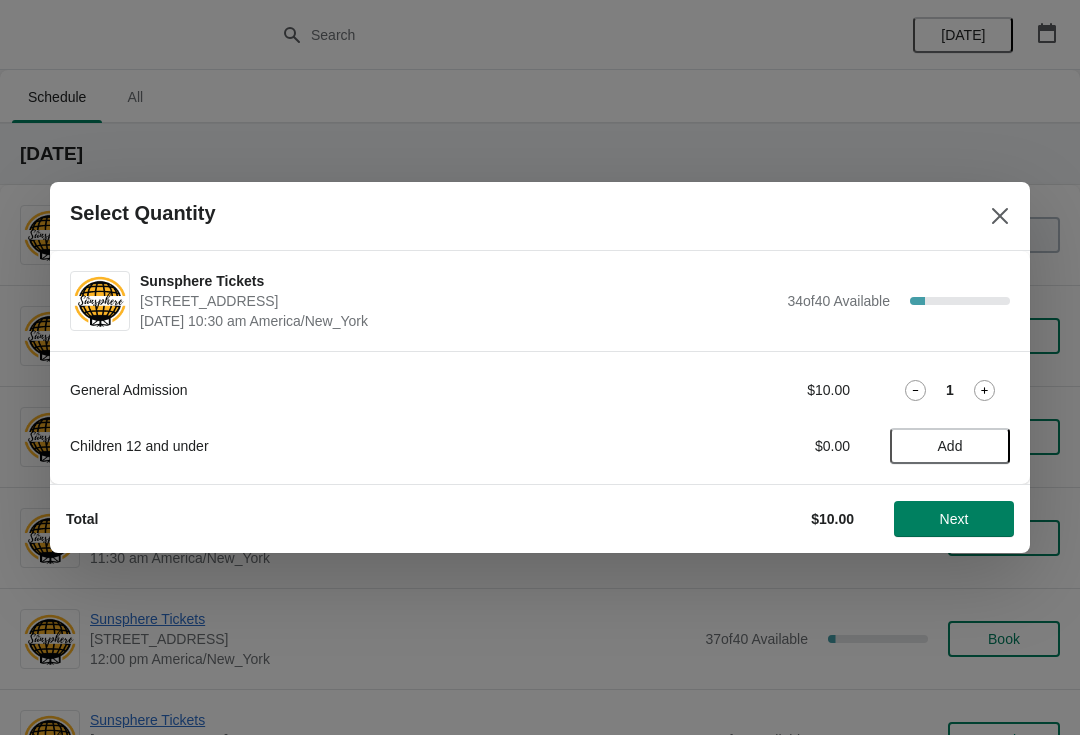 click on "Next" at bounding box center (954, 519) 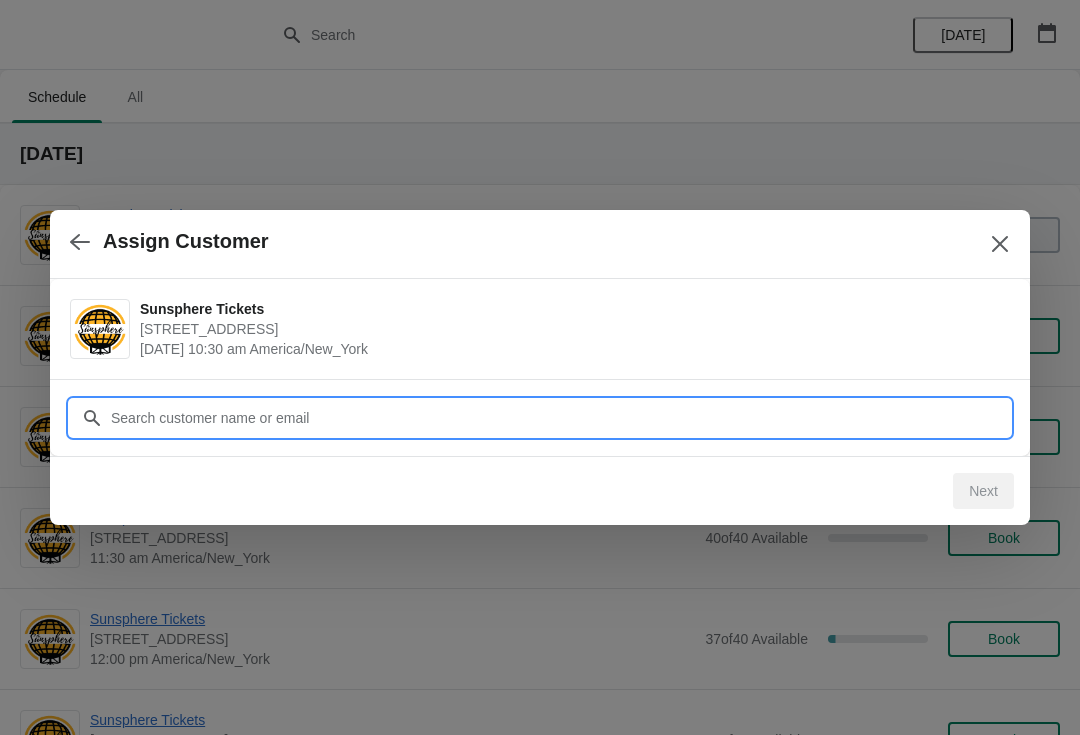 click on "Customer" at bounding box center [560, 418] 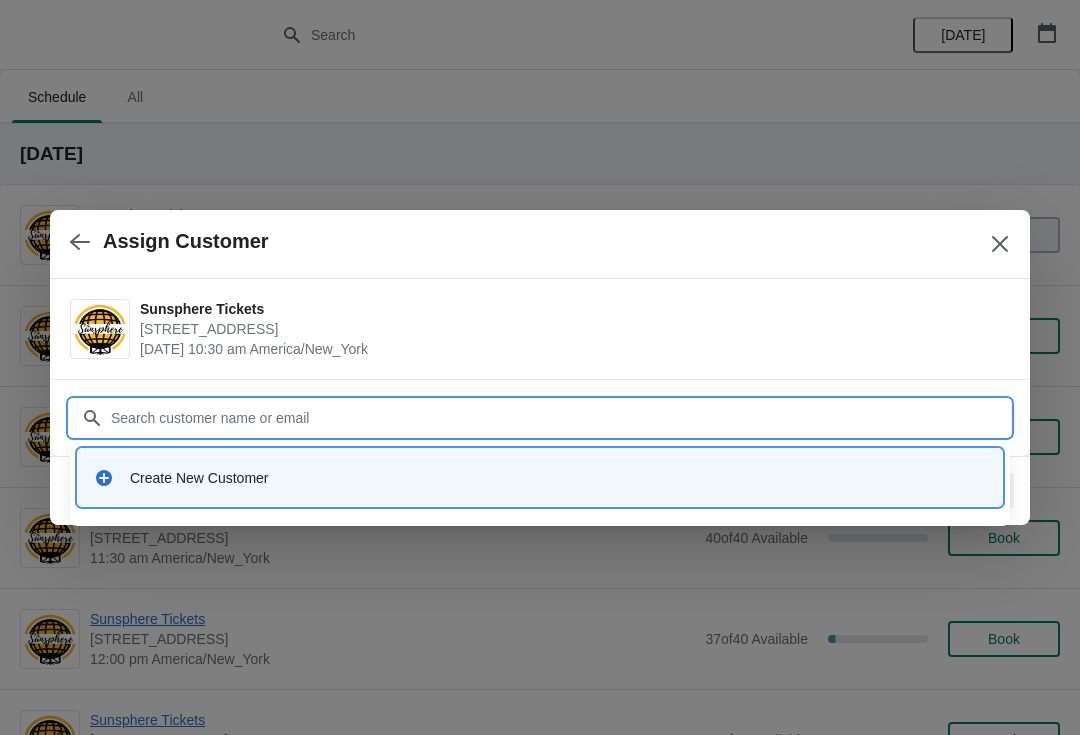 click on "Create New Customer" at bounding box center [540, 477] 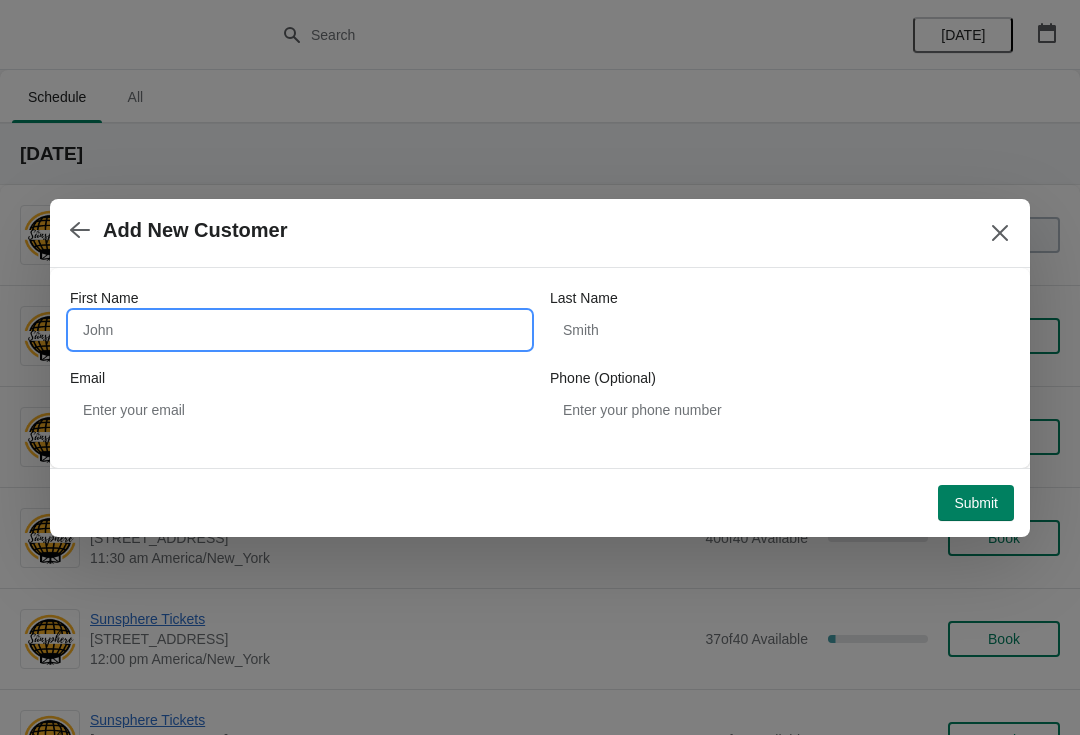 click on "First Name" at bounding box center [300, 330] 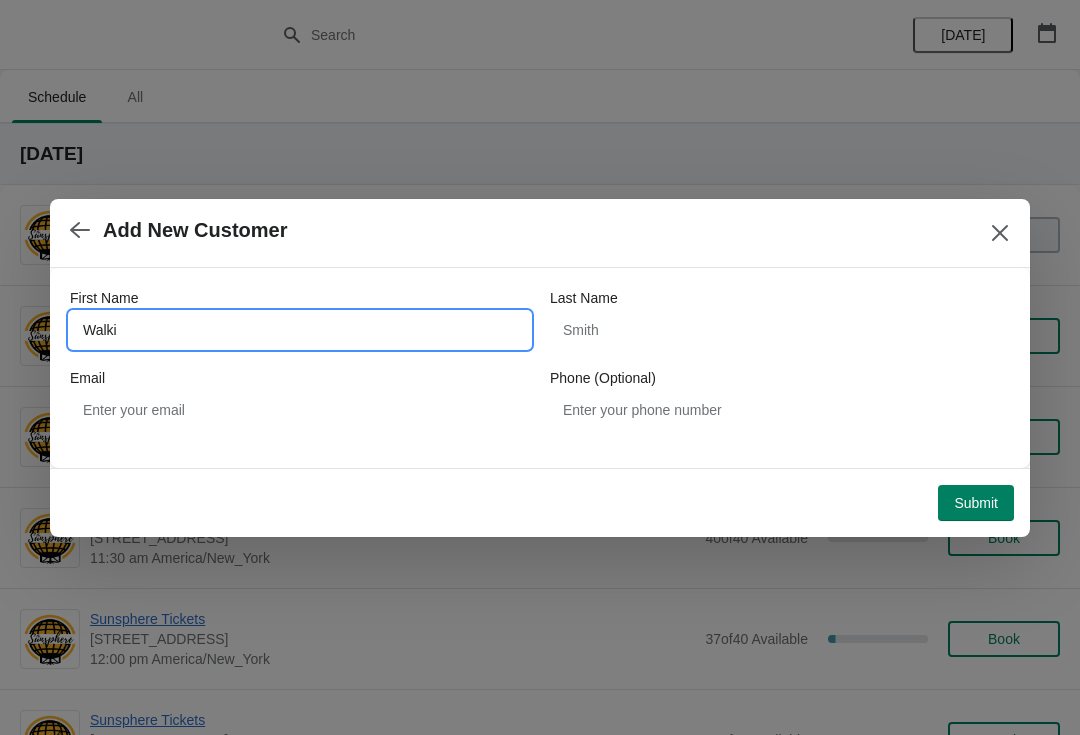type on "Walkin" 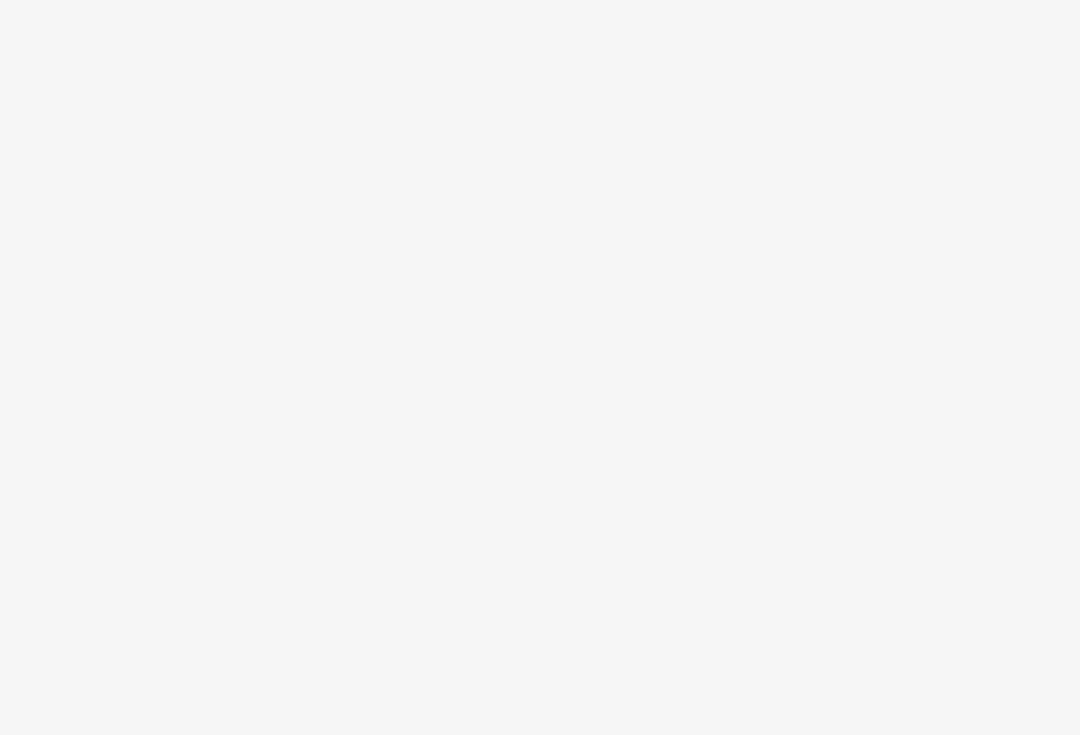 scroll, scrollTop: 0, scrollLeft: 0, axis: both 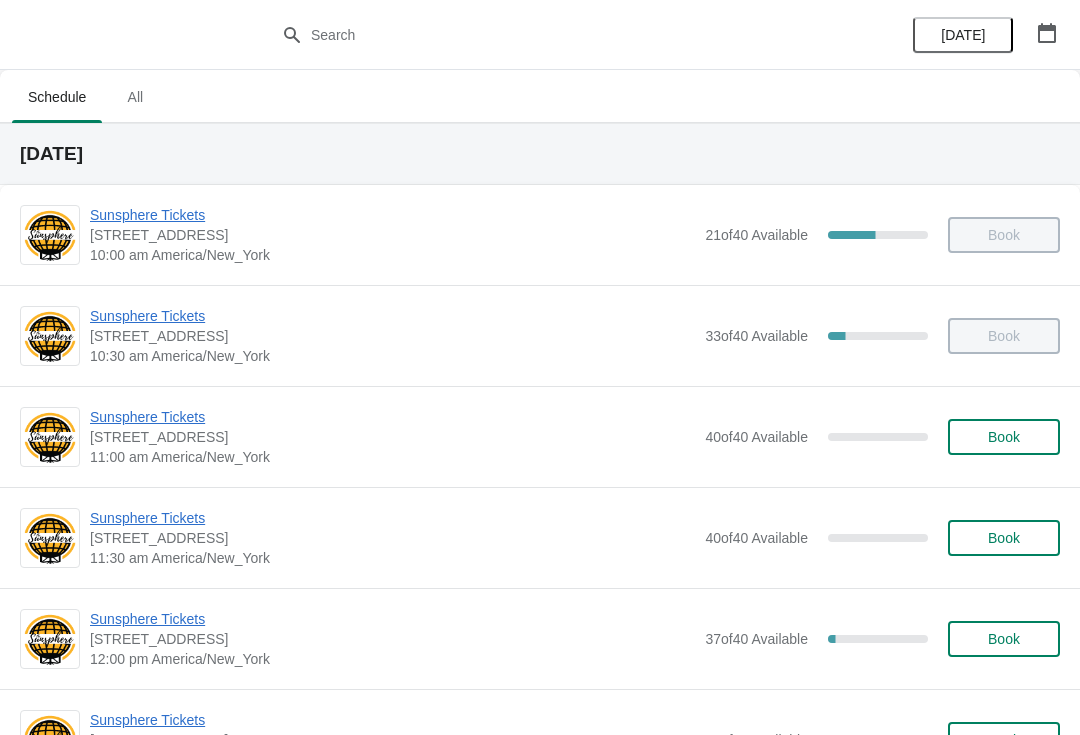 click on "Sunsphere Tickets [STREET_ADDRESS] 11:00 am America/New_York 40  of  40   Available 0 % Book" at bounding box center [540, 436] 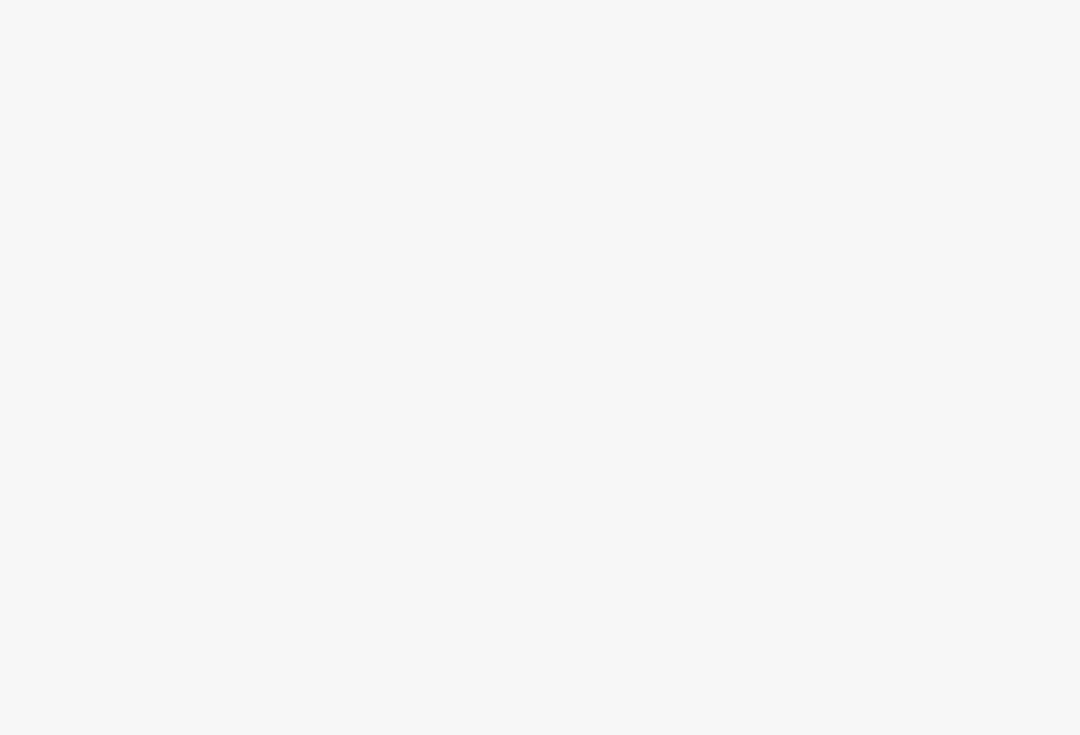 scroll, scrollTop: 0, scrollLeft: 0, axis: both 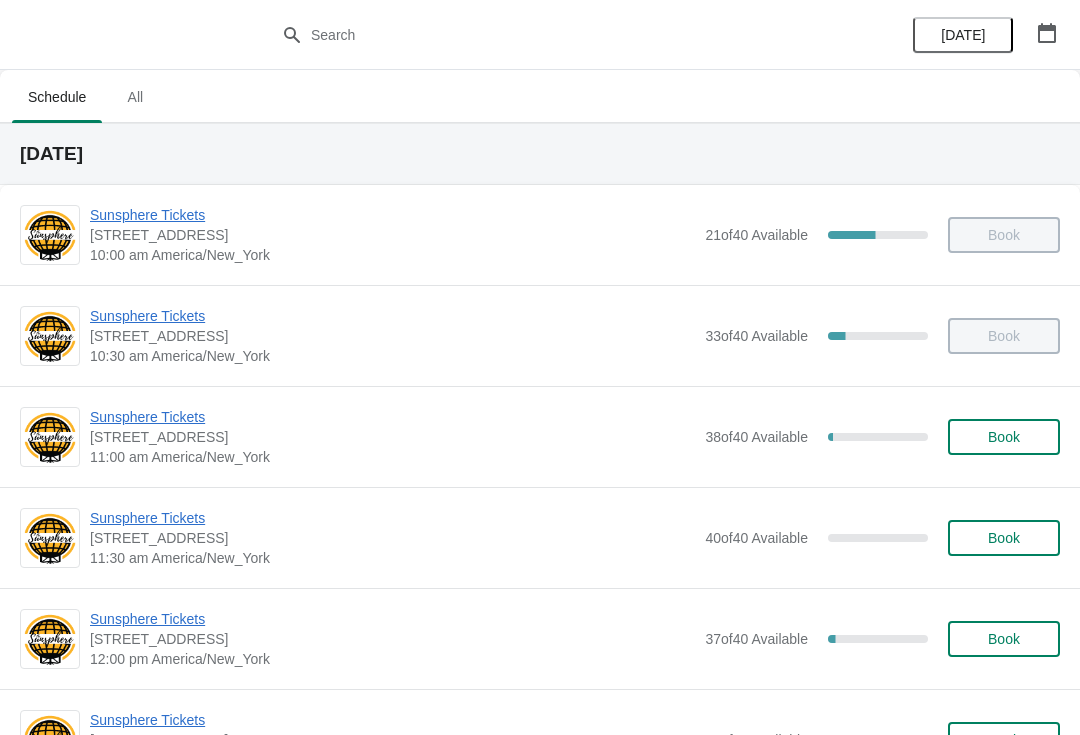 click on "Book" at bounding box center [1004, 437] 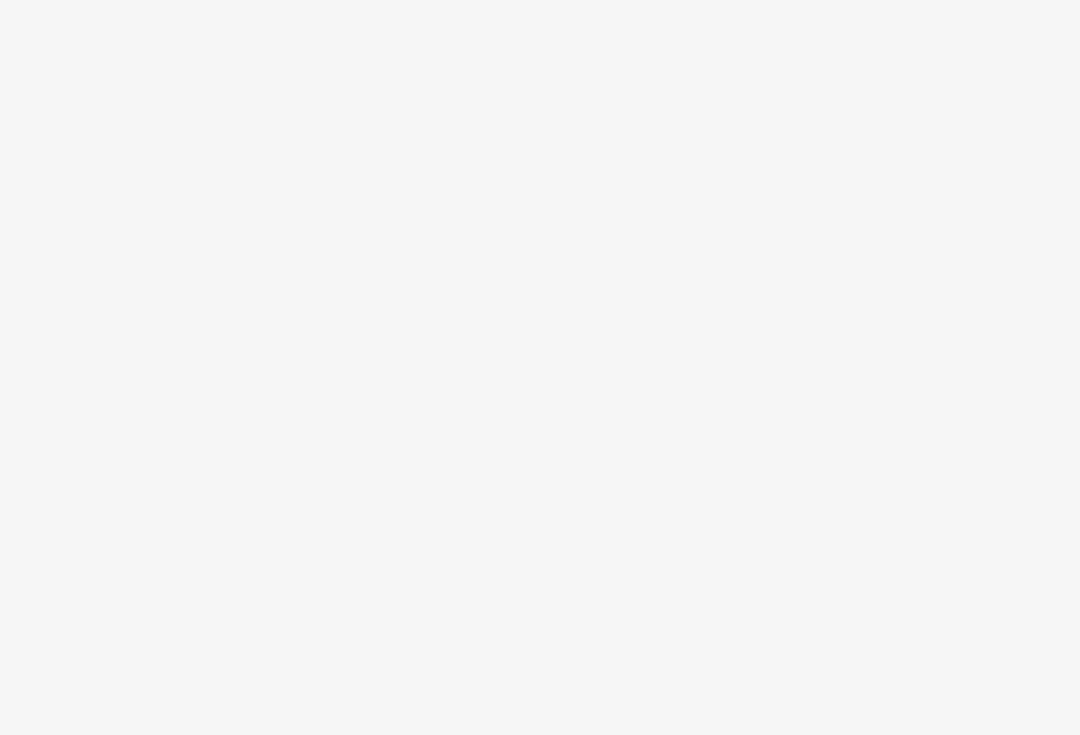 scroll, scrollTop: 0, scrollLeft: 0, axis: both 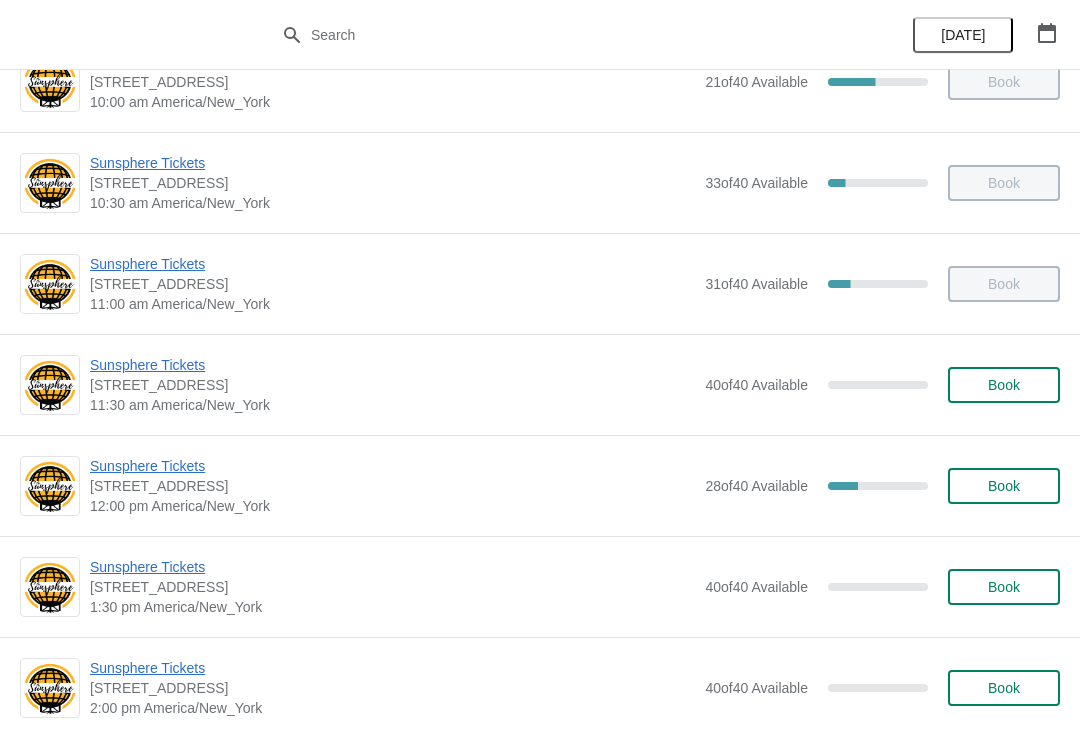 click on "Sunsphere Tickets" at bounding box center (392, 365) 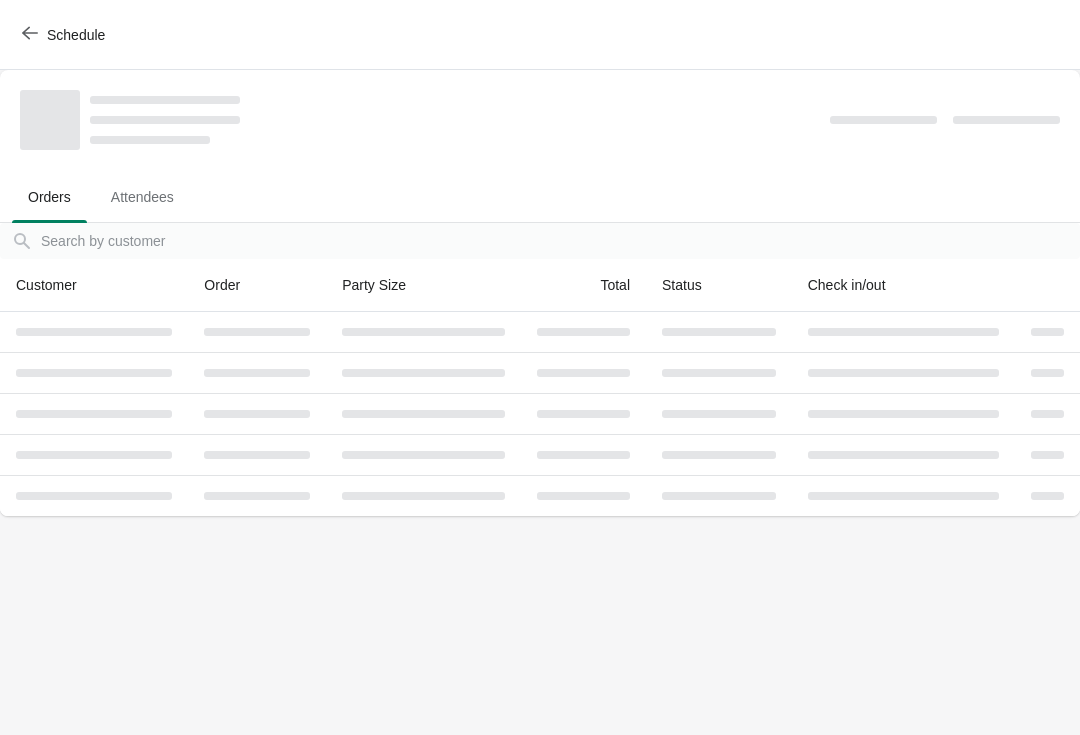 scroll, scrollTop: 0, scrollLeft: 0, axis: both 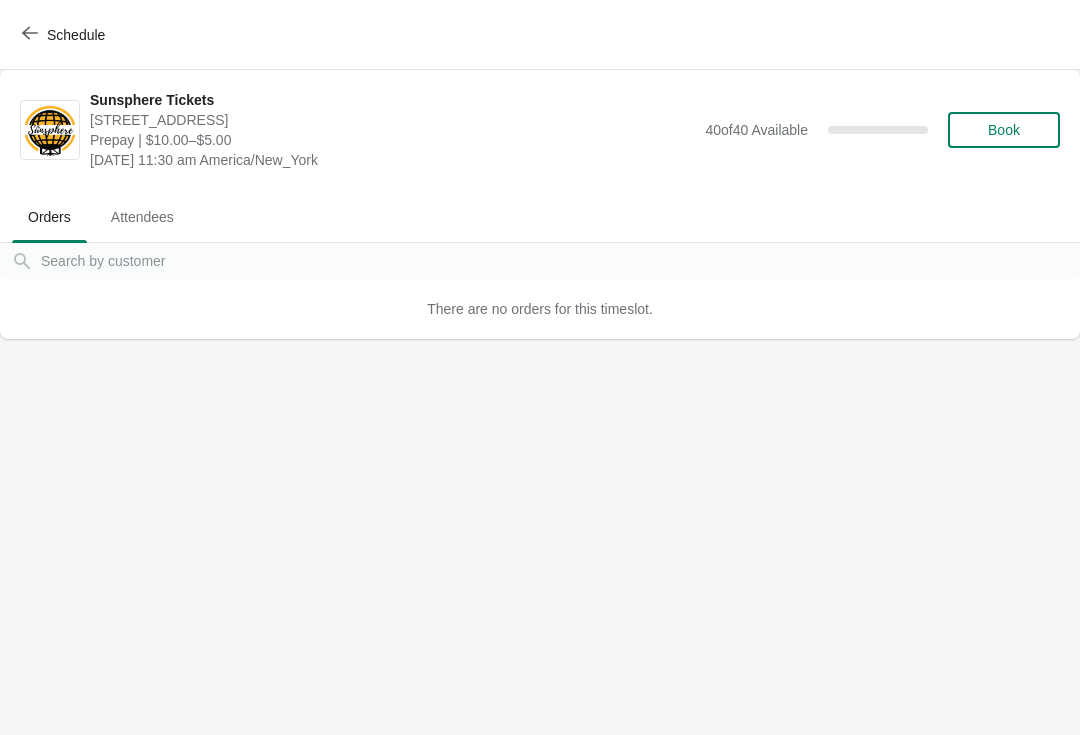 click on "Schedule" at bounding box center [76, 35] 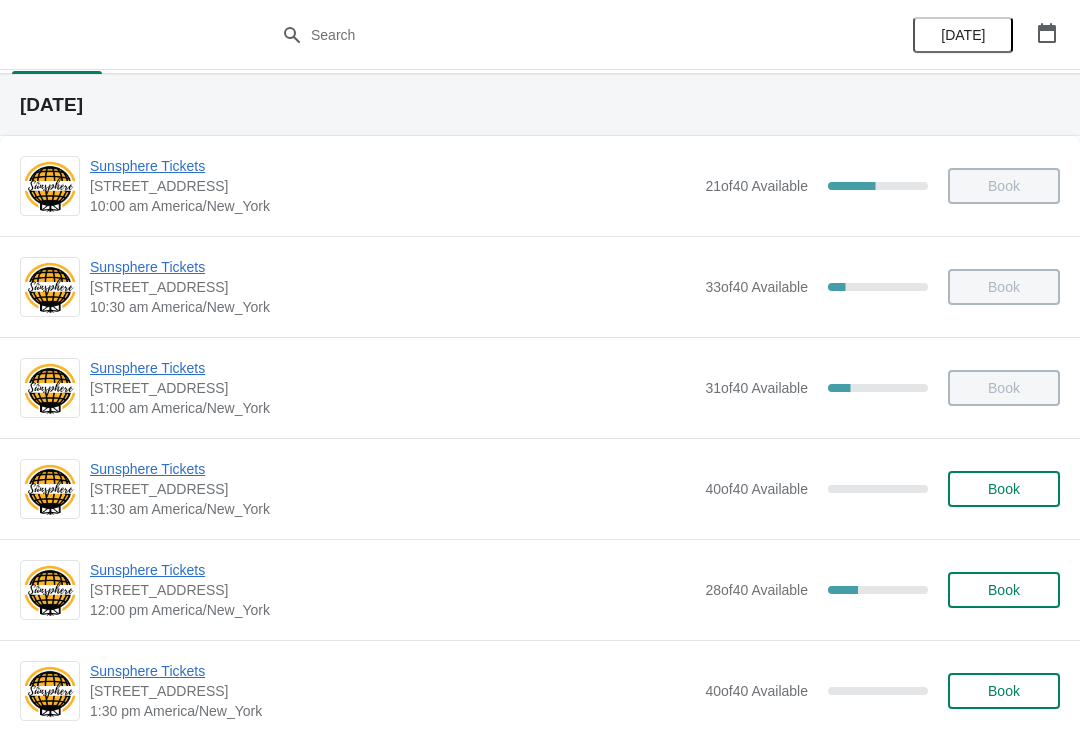 scroll, scrollTop: 58, scrollLeft: 0, axis: vertical 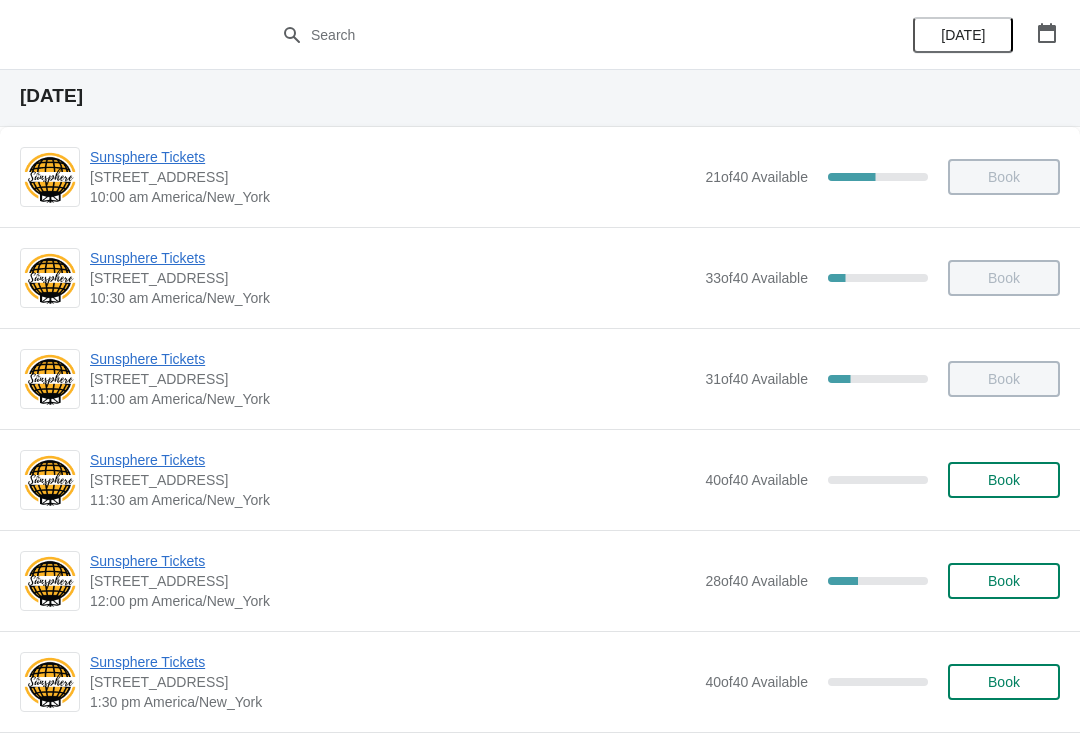 click on "Sunsphere Tickets" at bounding box center (392, 561) 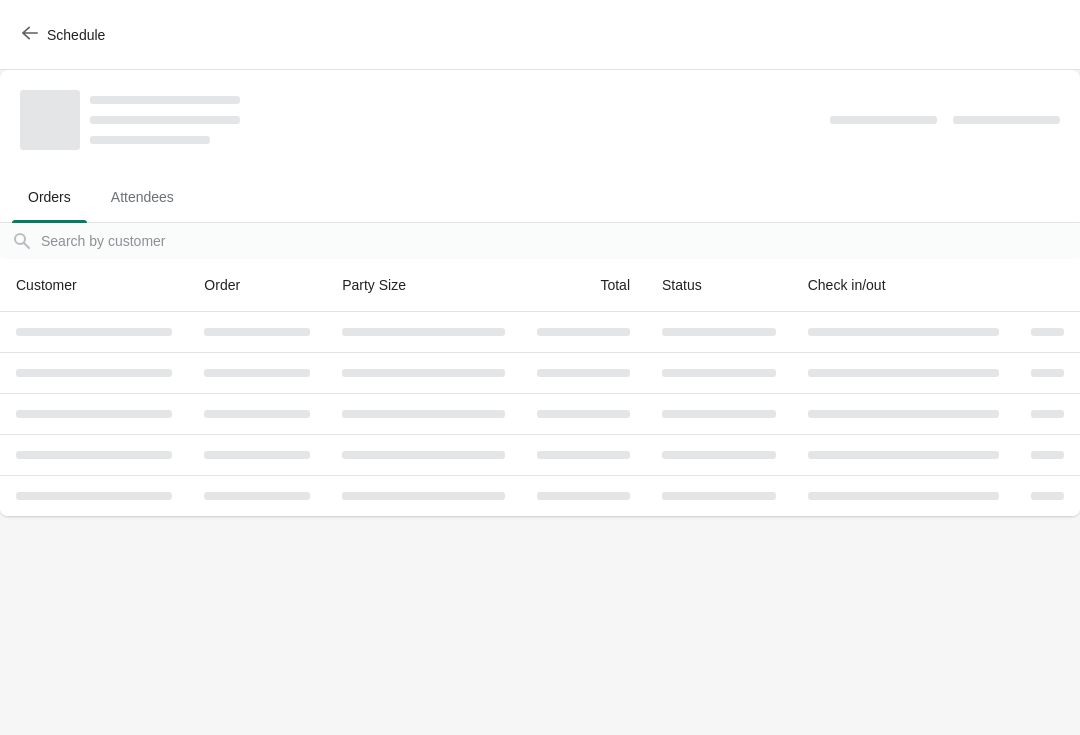 scroll, scrollTop: 0, scrollLeft: 0, axis: both 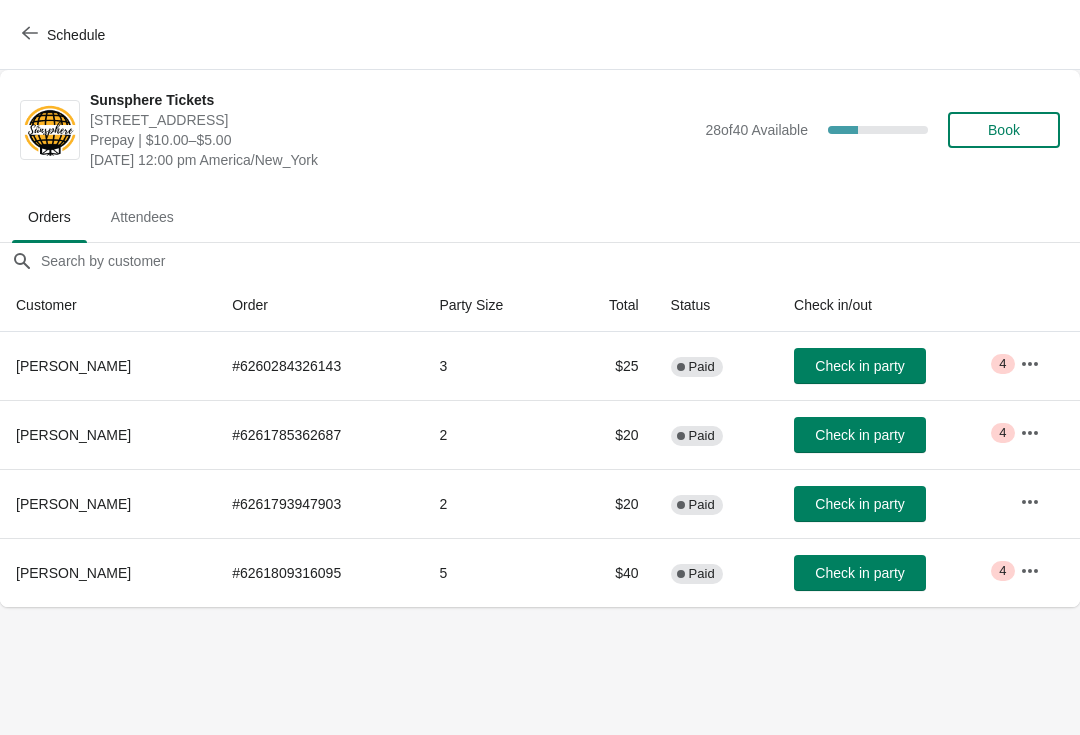 click on "Check in party" at bounding box center [859, 435] 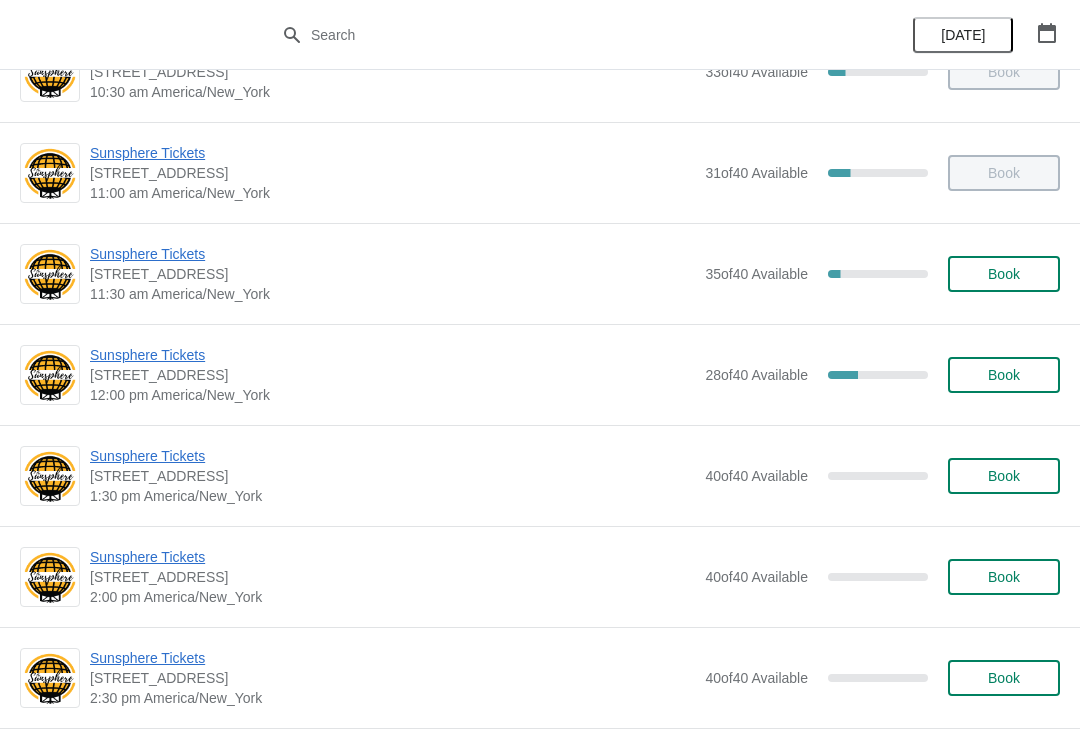 scroll, scrollTop: 266, scrollLeft: 0, axis: vertical 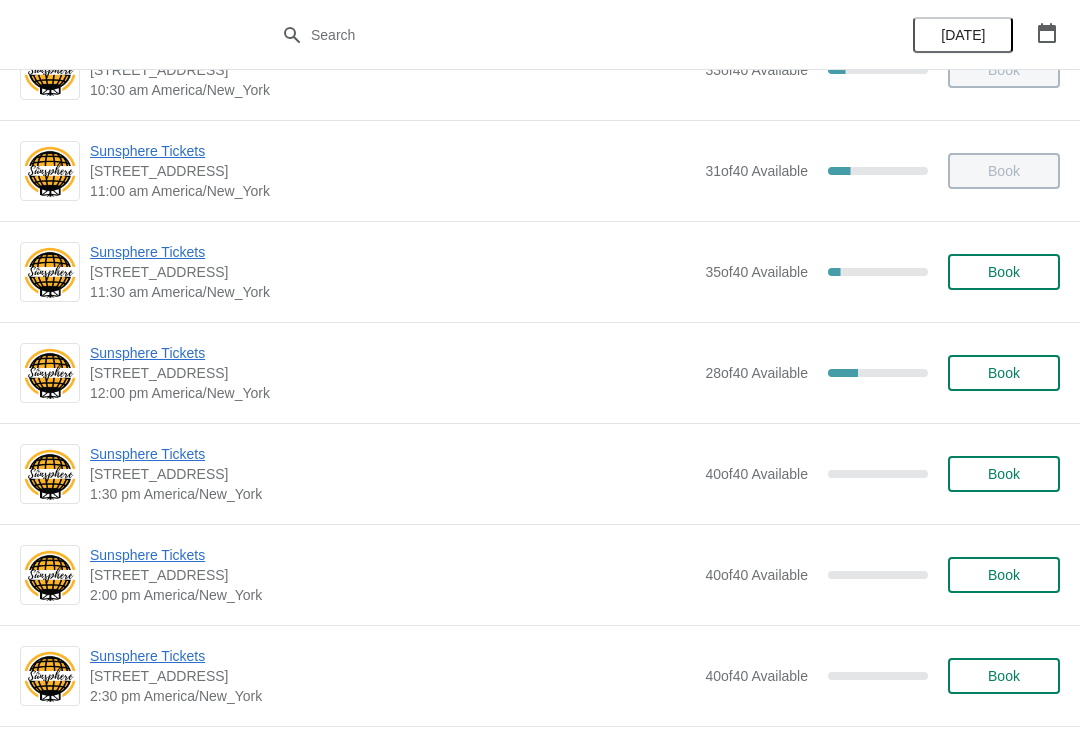 click on "Sunsphere Tickets" at bounding box center (392, 353) 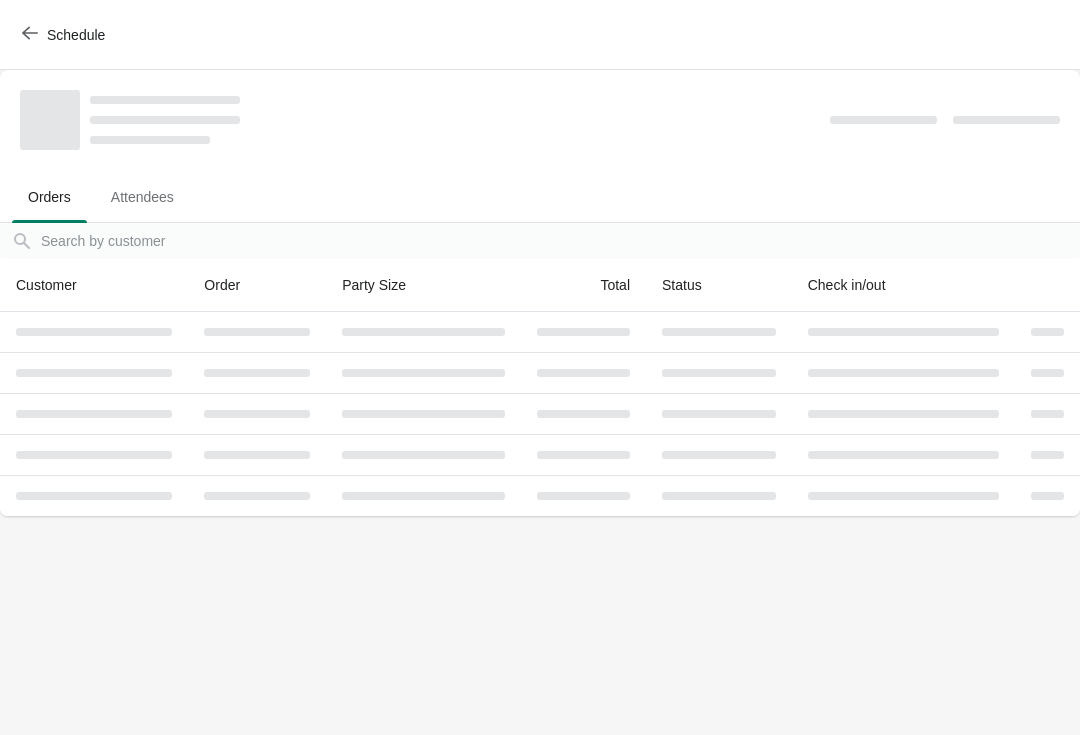 scroll, scrollTop: 0, scrollLeft: 0, axis: both 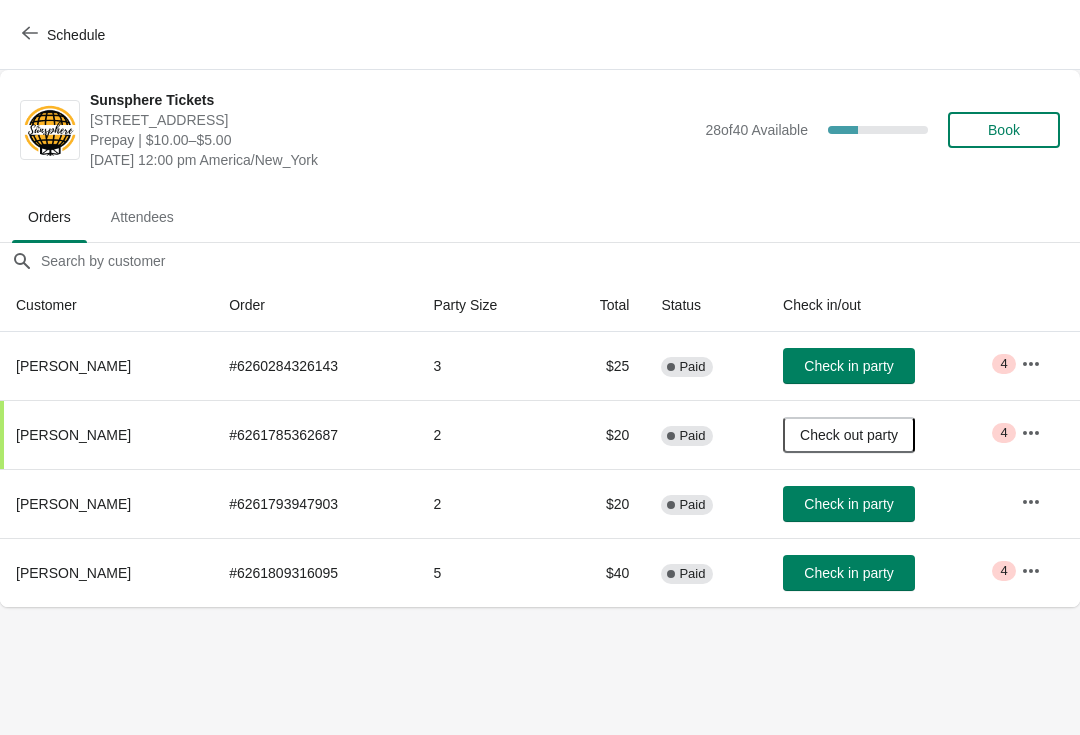 click on "Check in party" at bounding box center [848, 573] 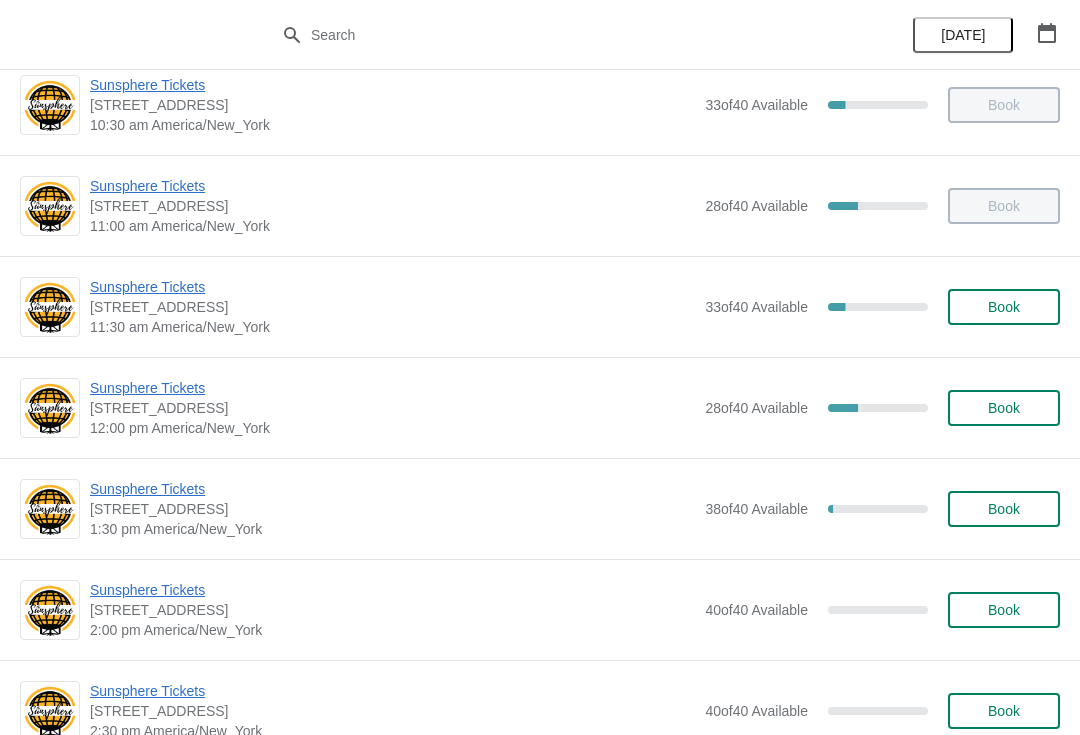 scroll, scrollTop: 242, scrollLeft: 0, axis: vertical 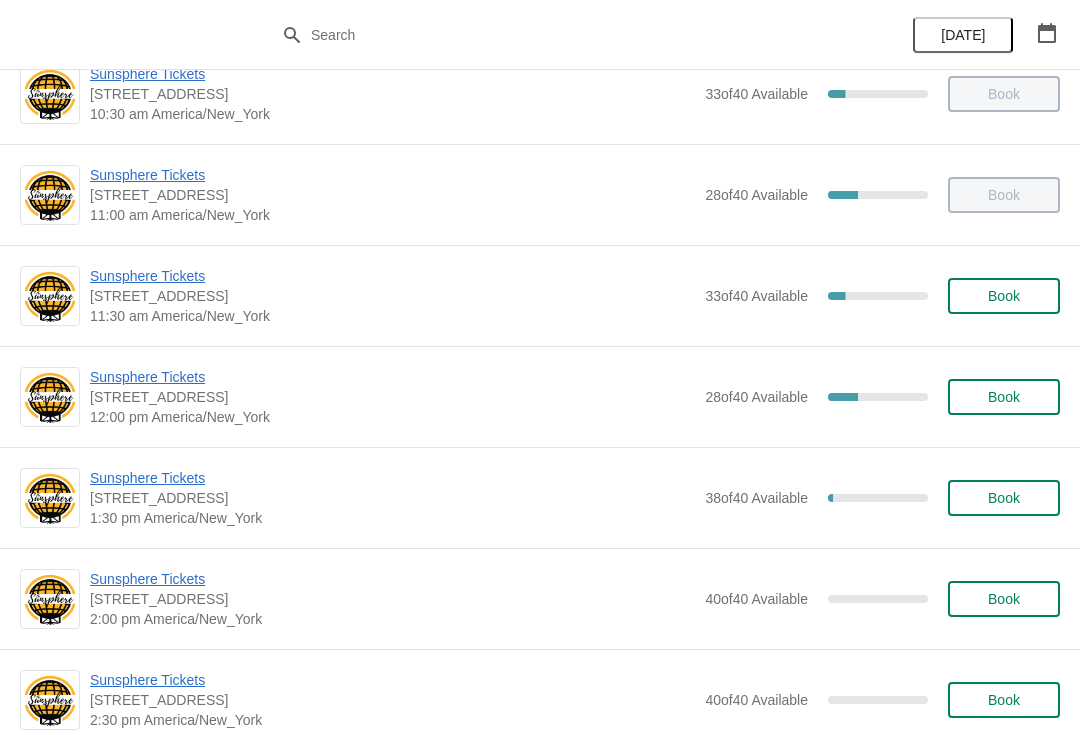 click on "Sunsphere Tickets" at bounding box center (392, 377) 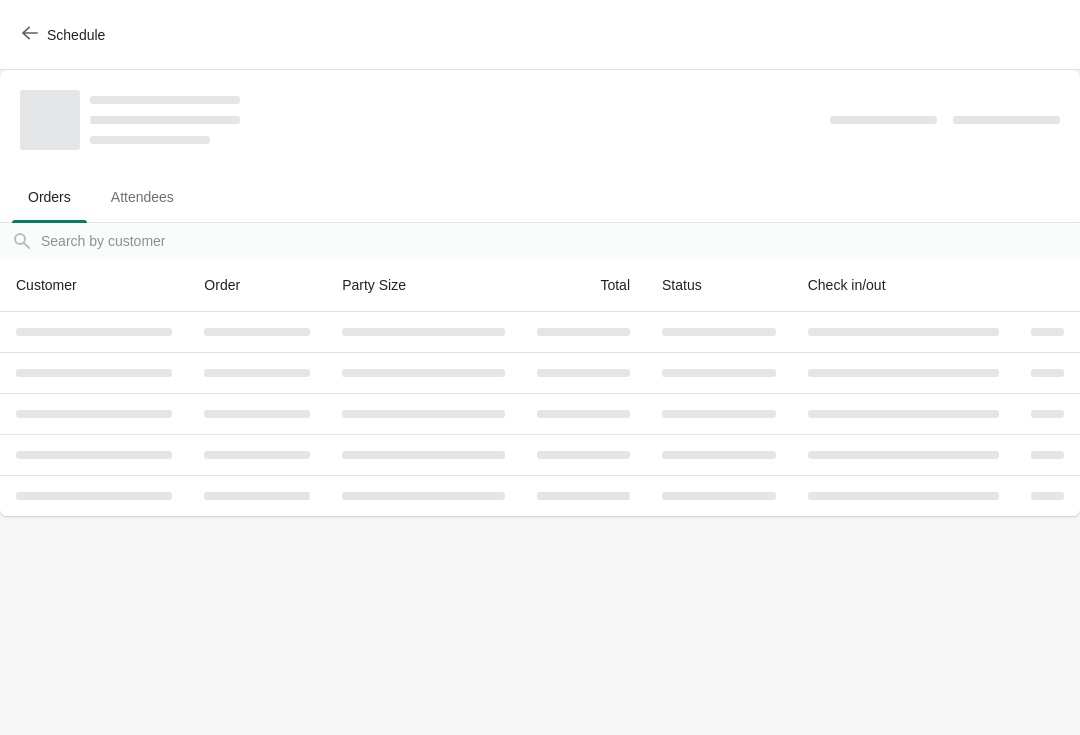scroll, scrollTop: 0, scrollLeft: 0, axis: both 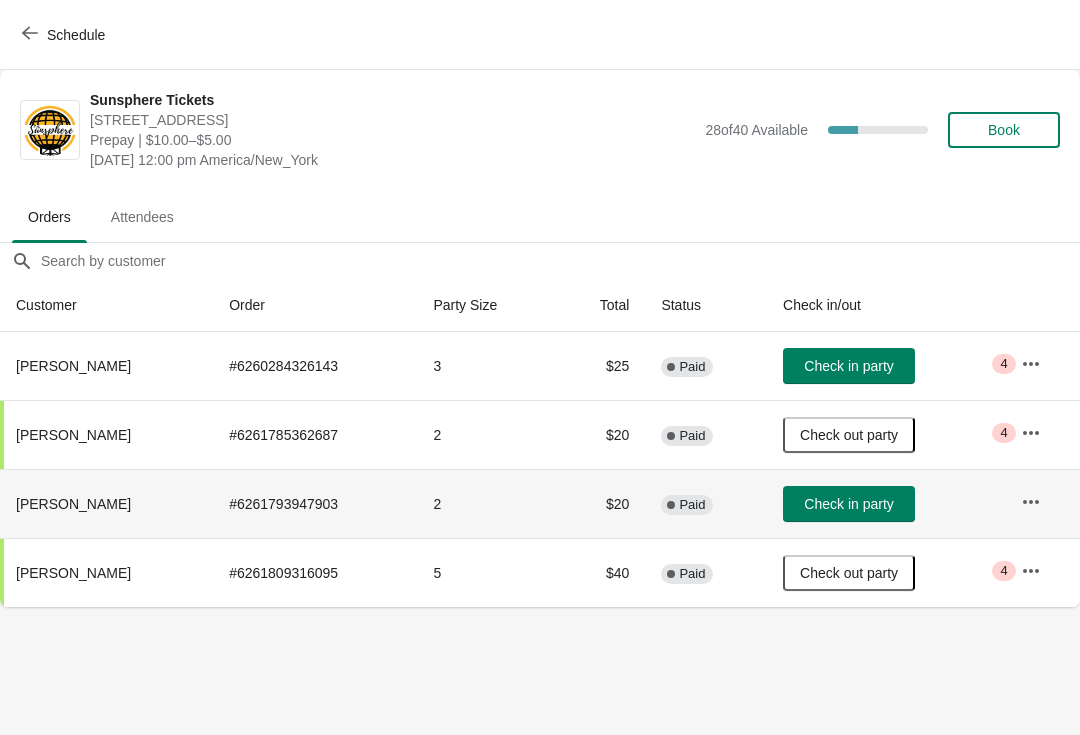 click on "Check in party" at bounding box center [849, 504] 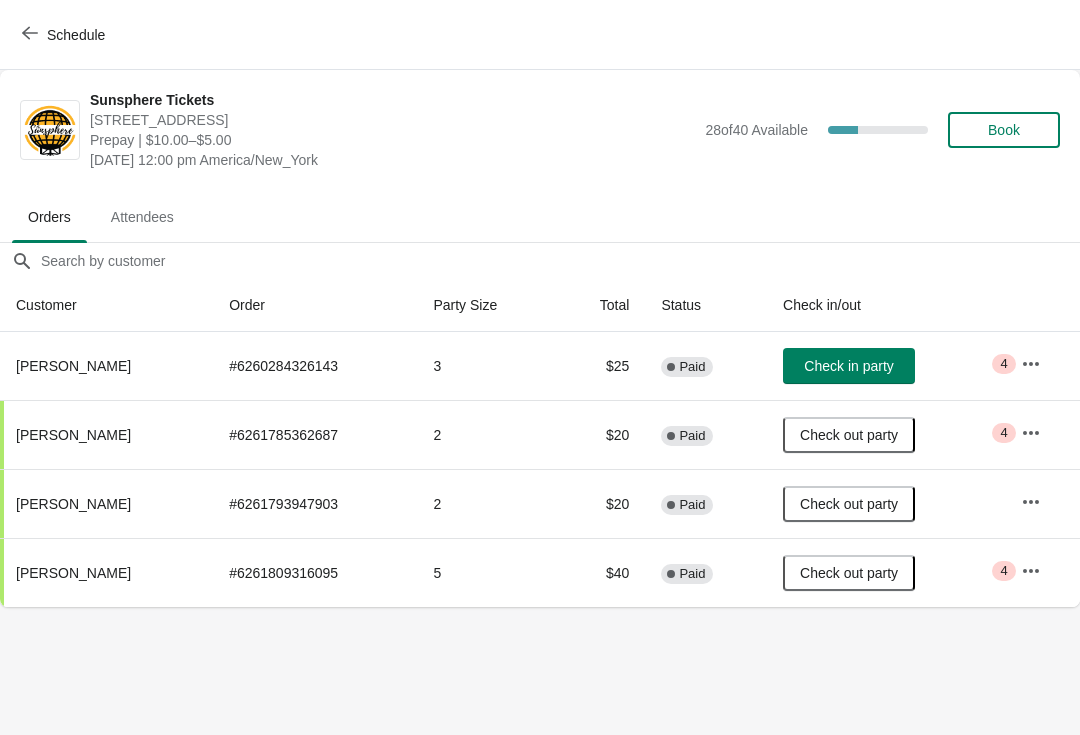 click on "Sunsphere Tickets 810 Clinch Avenue, Knoxville, TN, USA Prepay | $10.00–$5.00 Monday, July 14, 2025 | 12:00 pm America/New_York 28  of  40   Available 30 % Book" at bounding box center [575, 130] 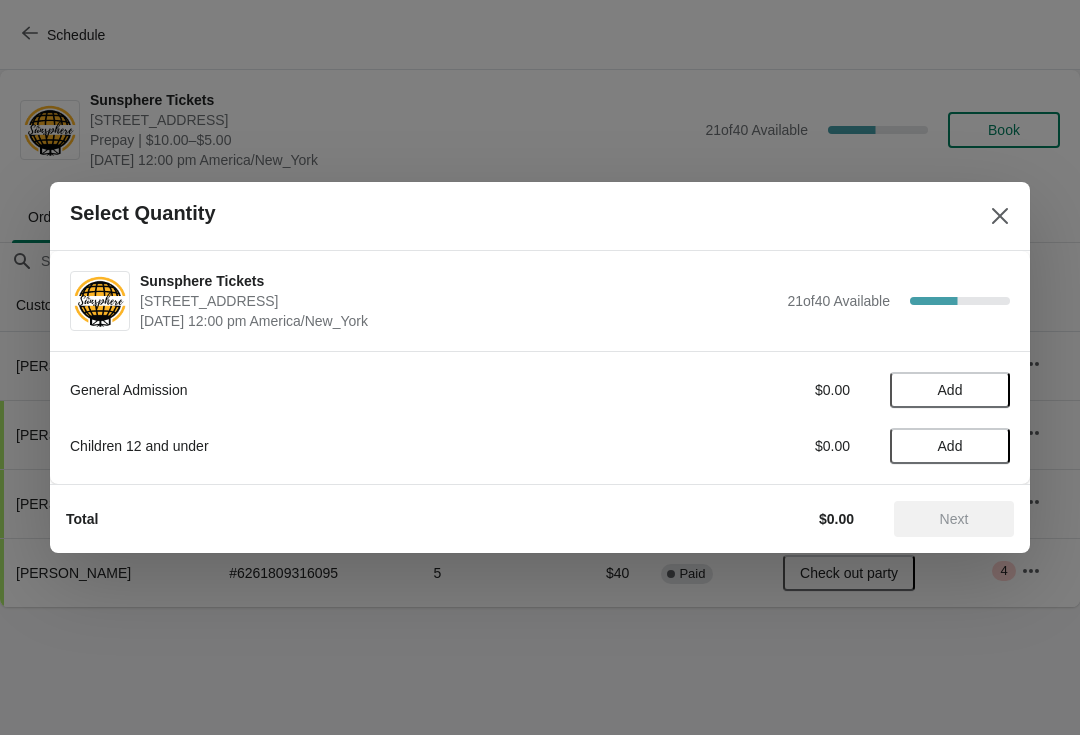 click on "Add" at bounding box center [950, 390] 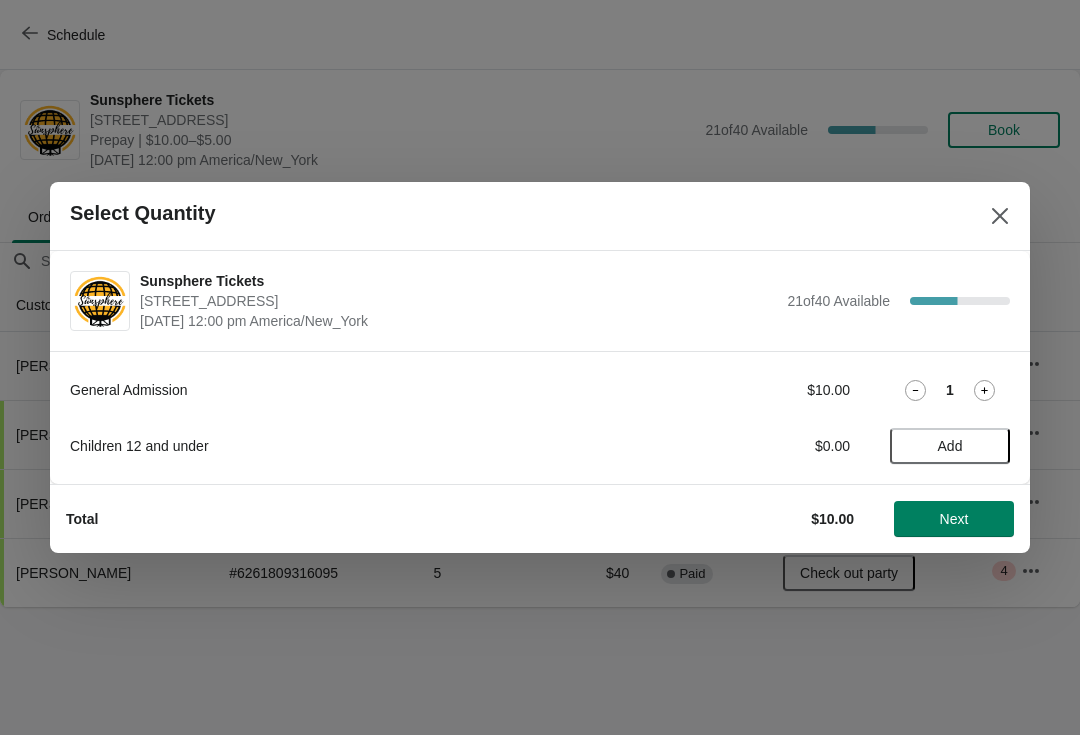 click 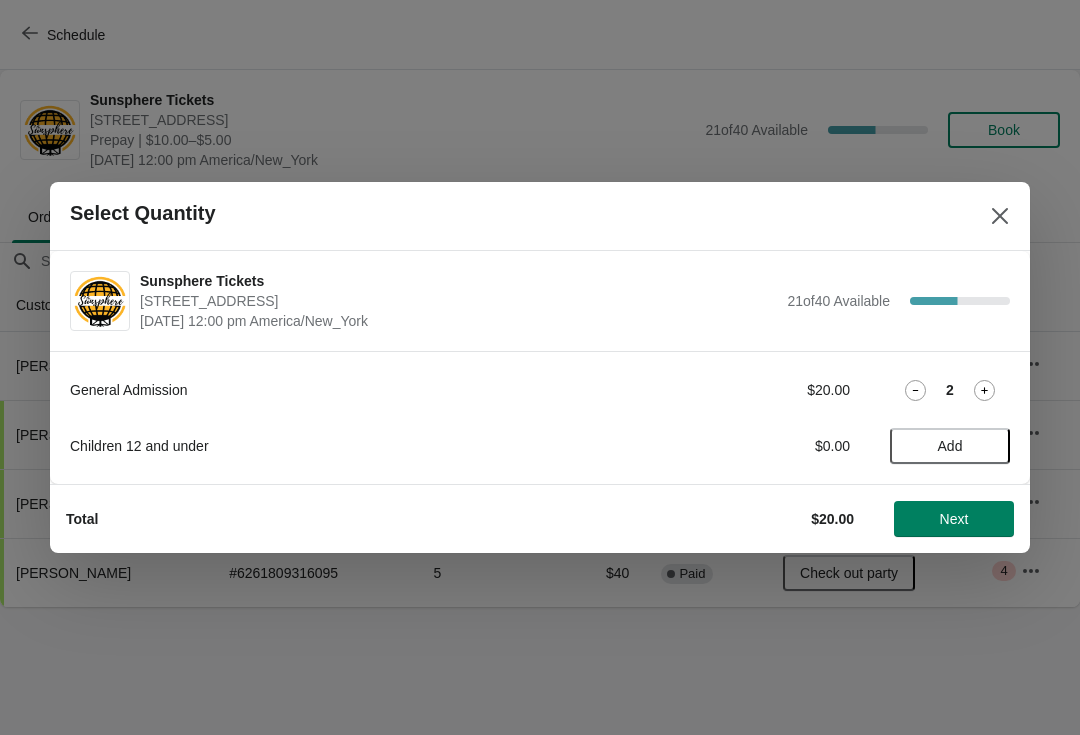 click on "Next" at bounding box center [954, 519] 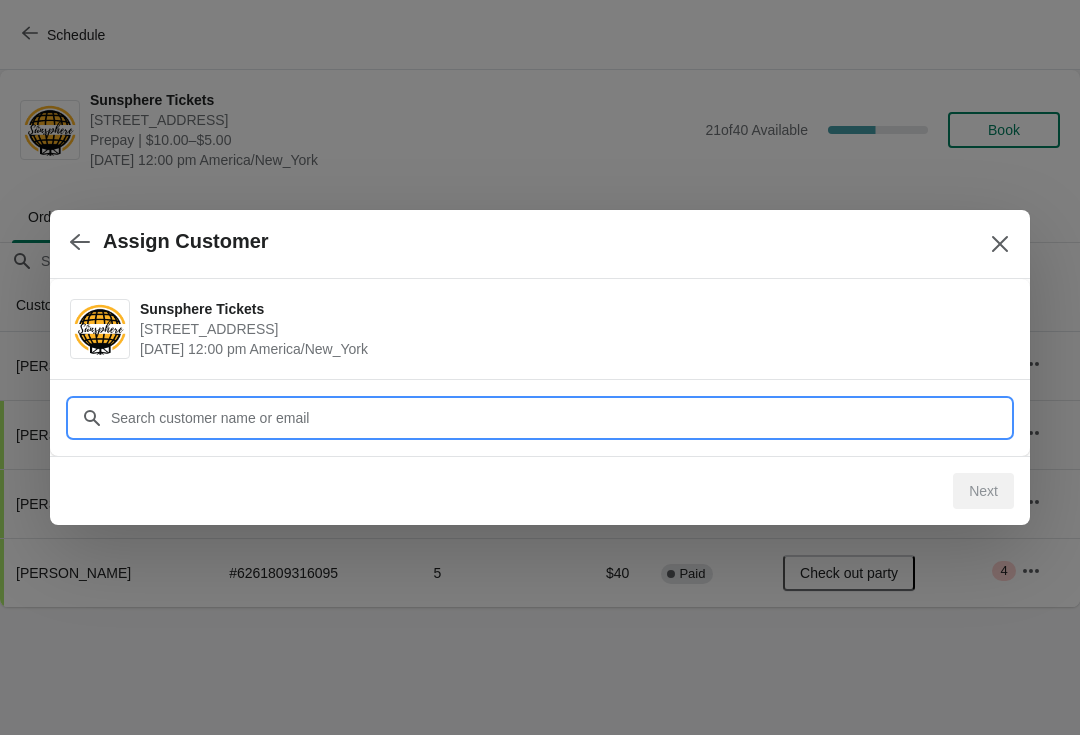 click on "Customer" at bounding box center (560, 418) 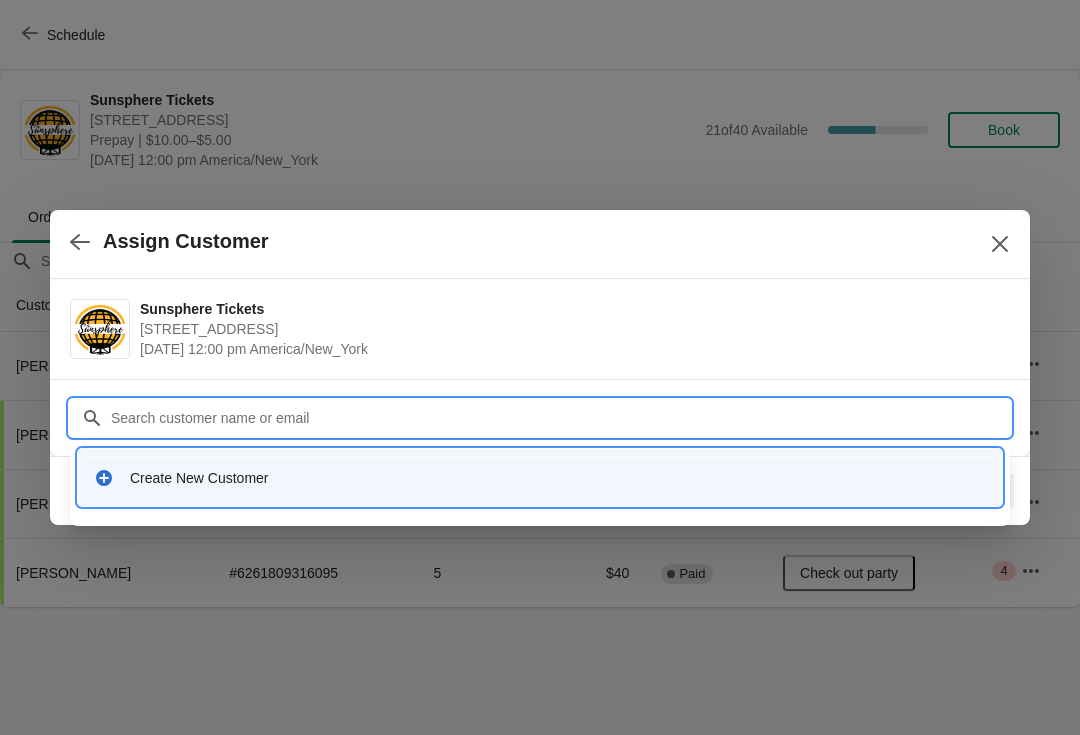 click on "Create New Customer" at bounding box center [540, 477] 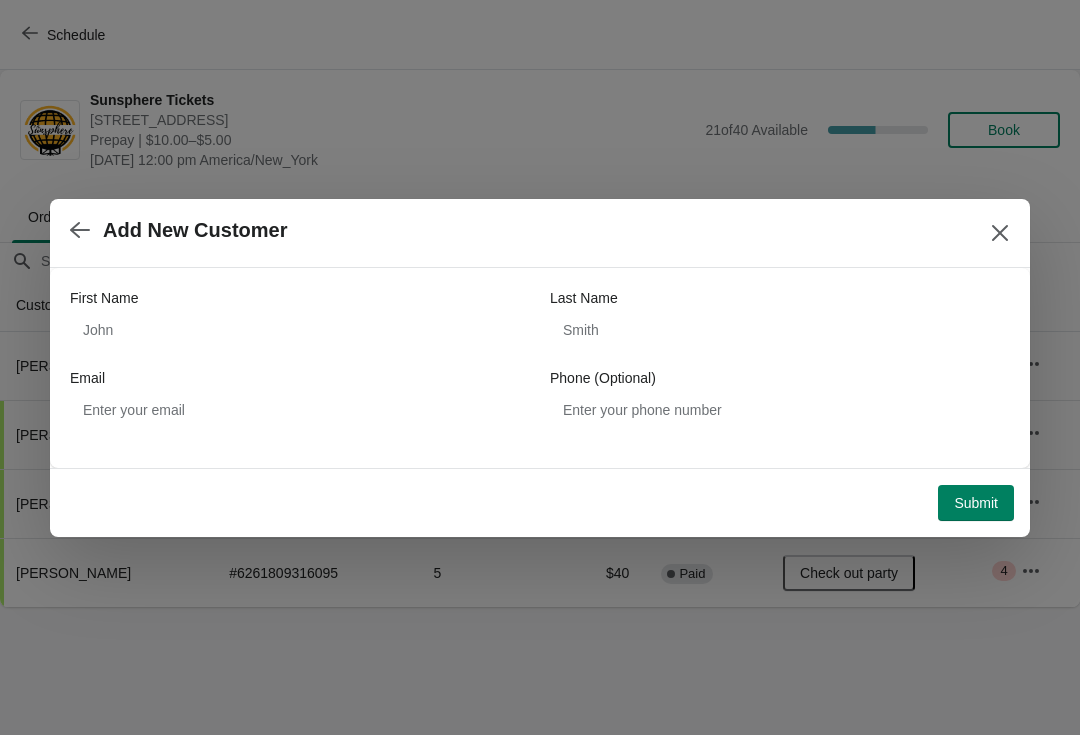 click on "First Name" at bounding box center [300, 298] 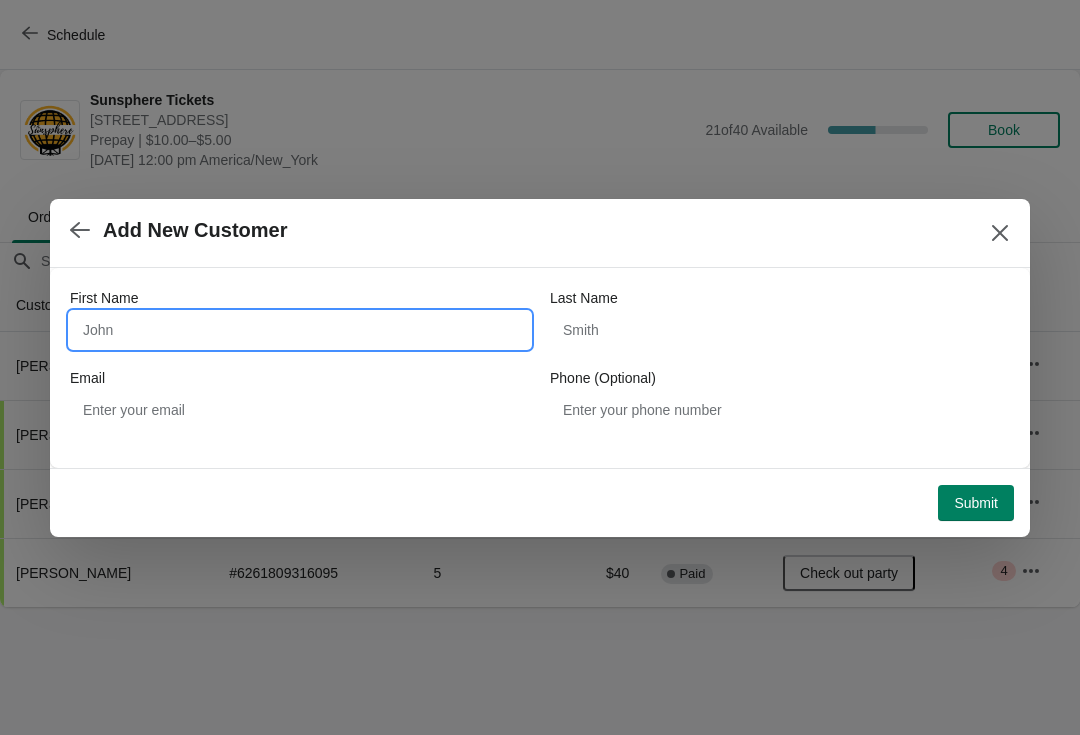 click on "First Name" at bounding box center (300, 330) 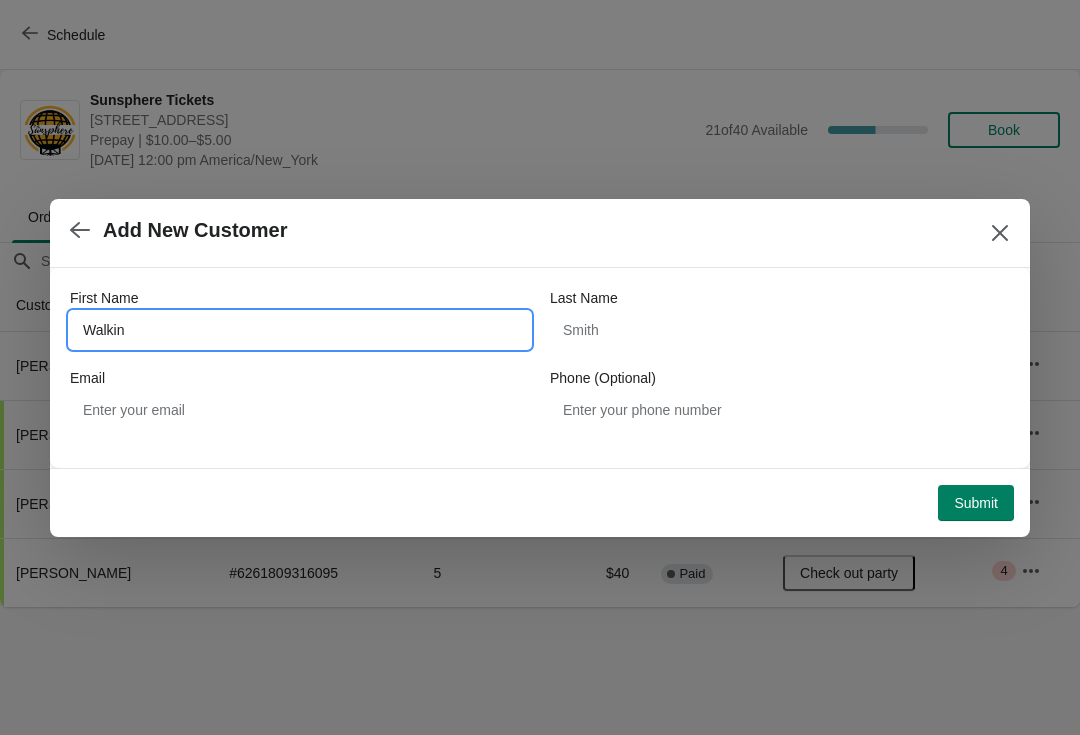 type on "Walkin" 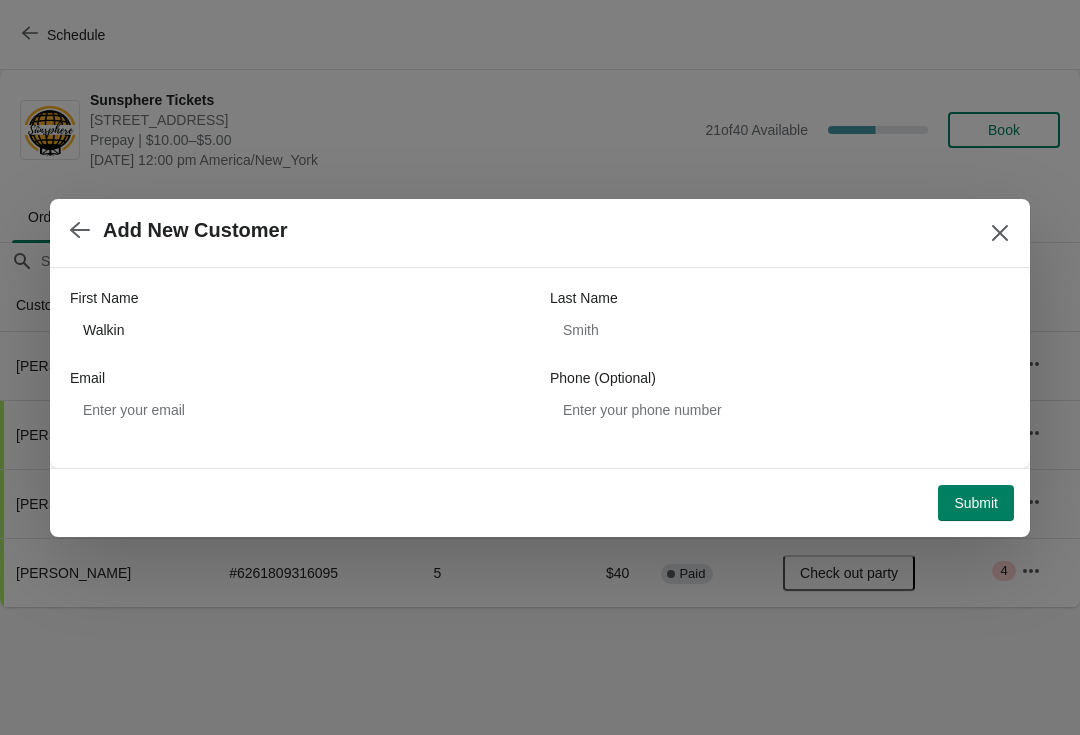 click on "Submit" at bounding box center [976, 503] 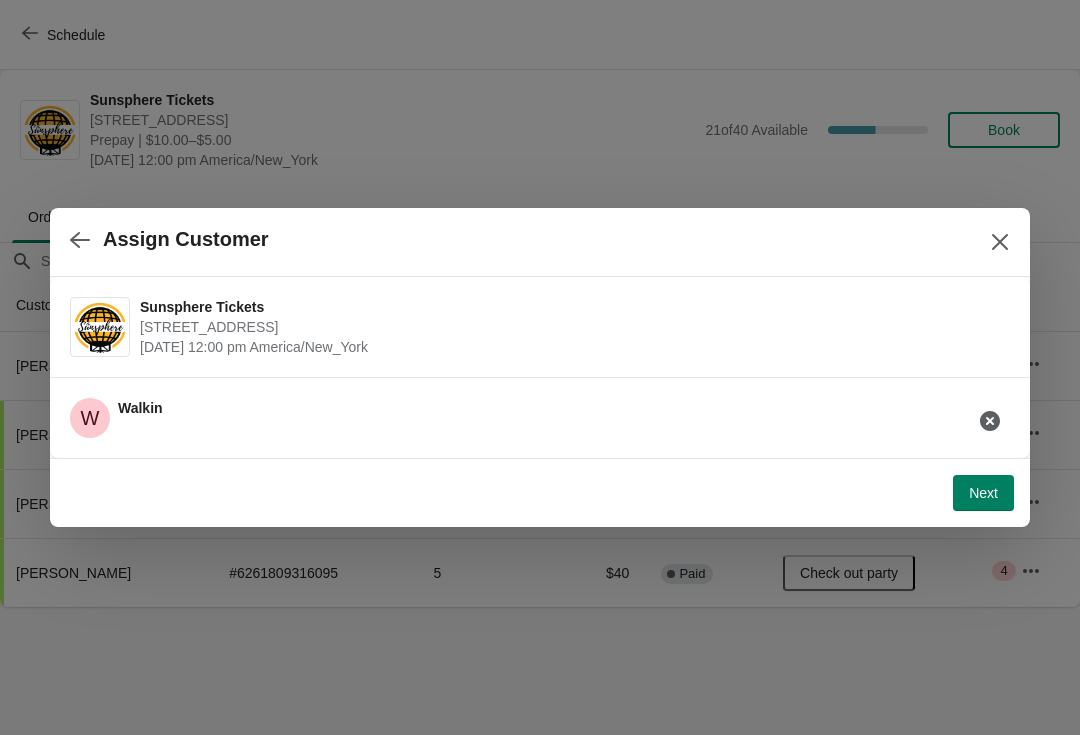 click on "Next" at bounding box center (983, 493) 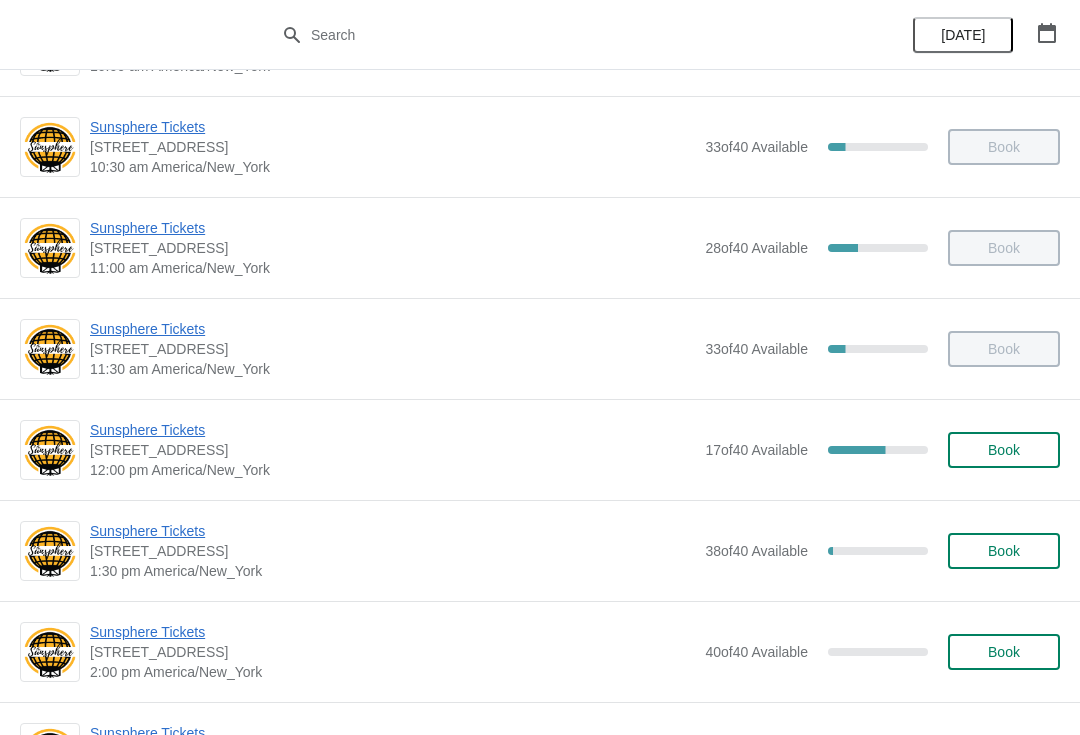 scroll, scrollTop: 191, scrollLeft: 0, axis: vertical 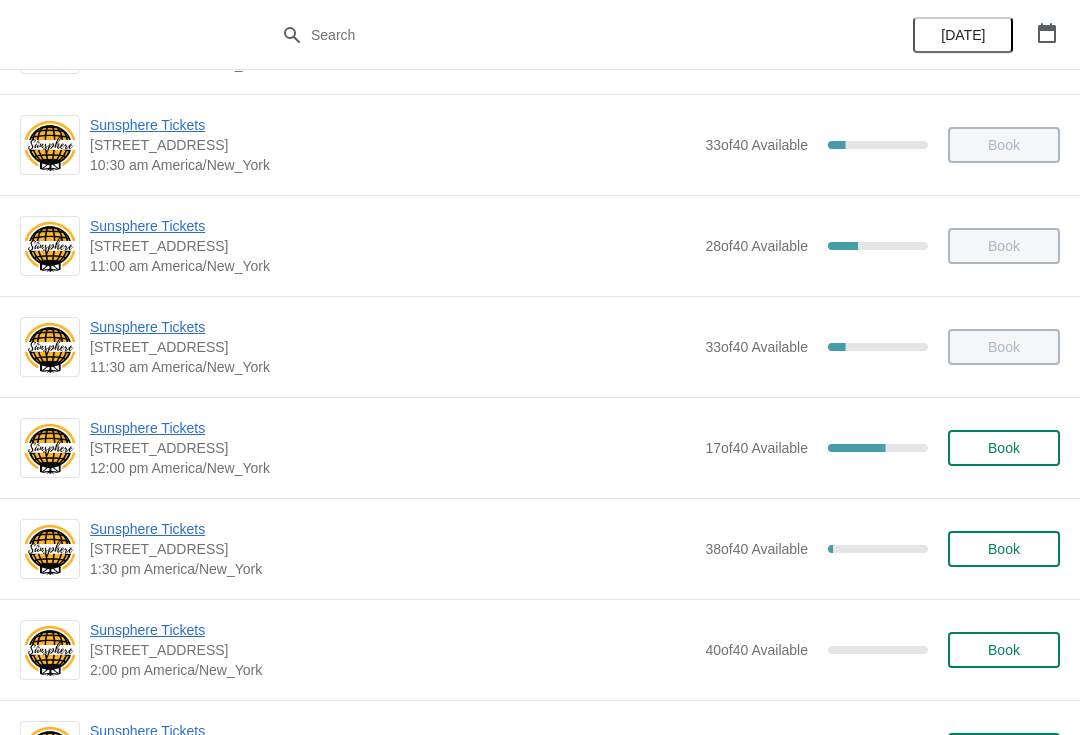 click on "Book" at bounding box center (1004, 448) 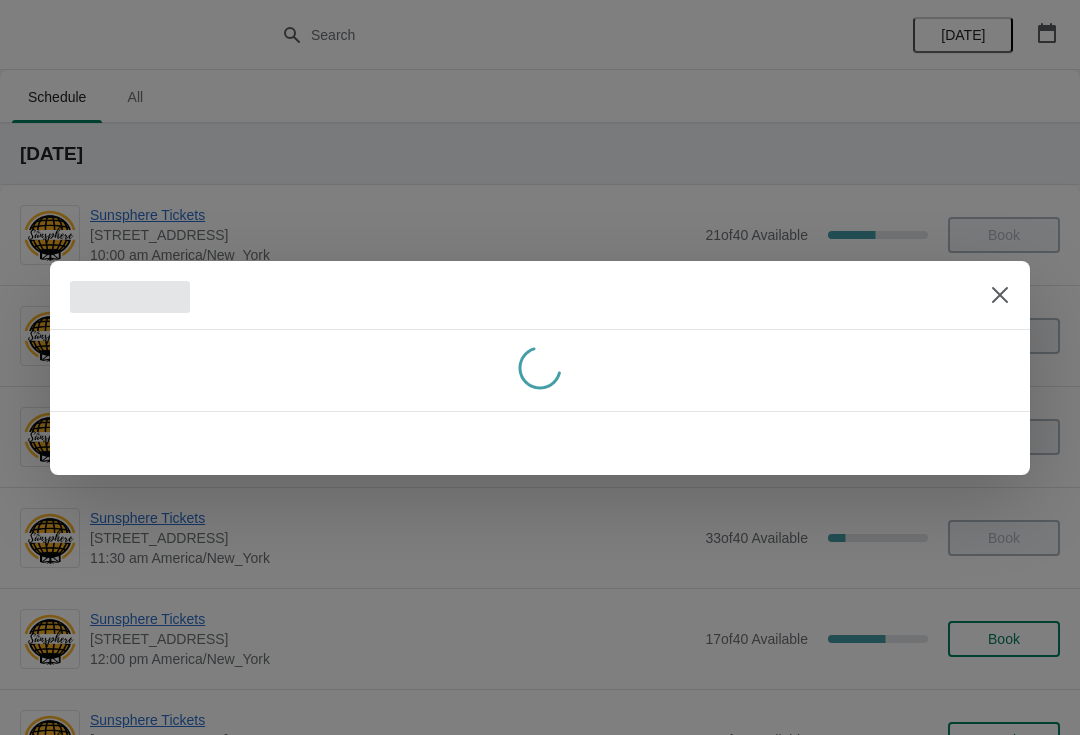 scroll, scrollTop: 0, scrollLeft: 0, axis: both 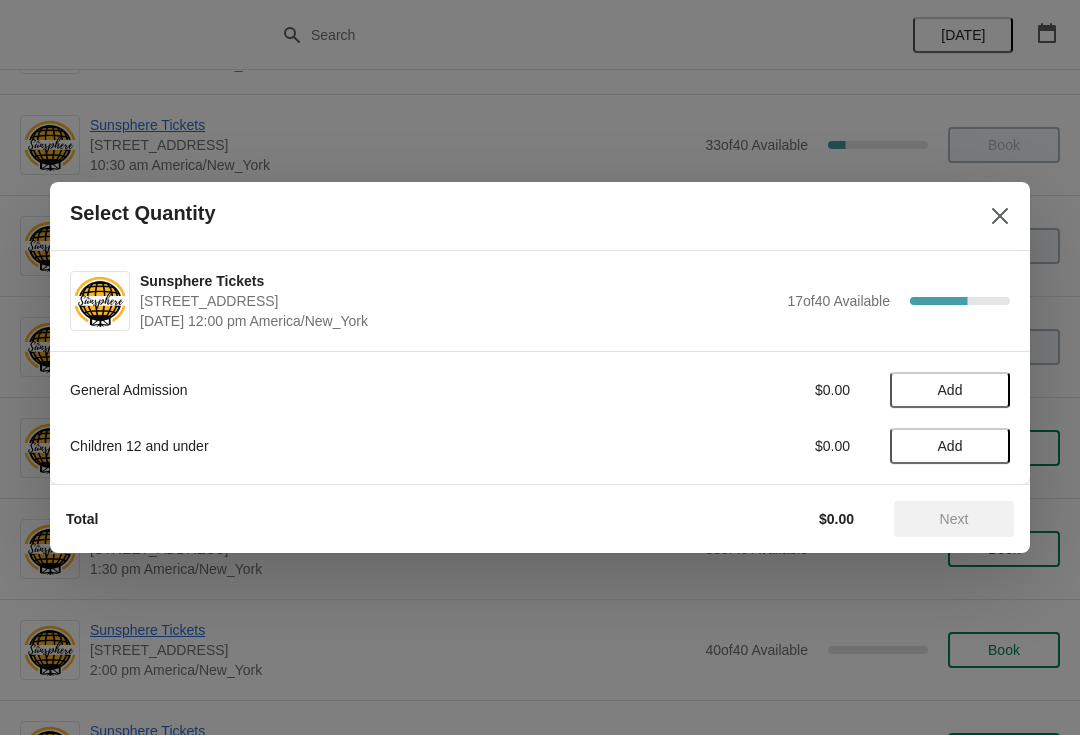 click on "Add" at bounding box center (950, 390) 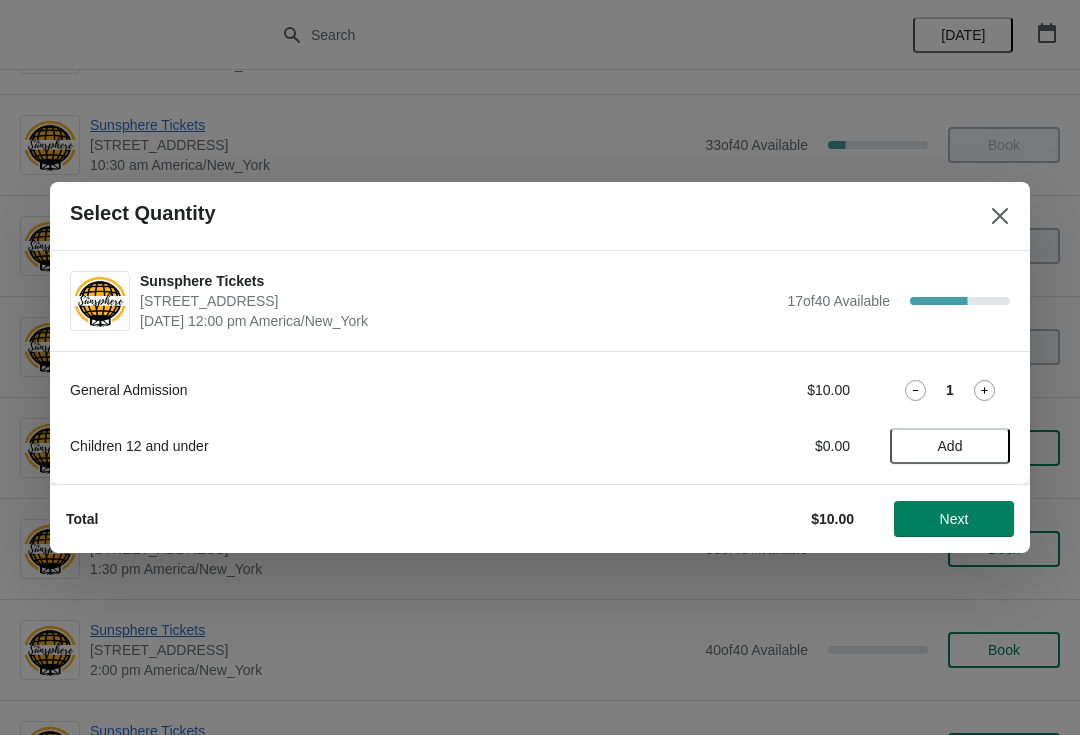 click 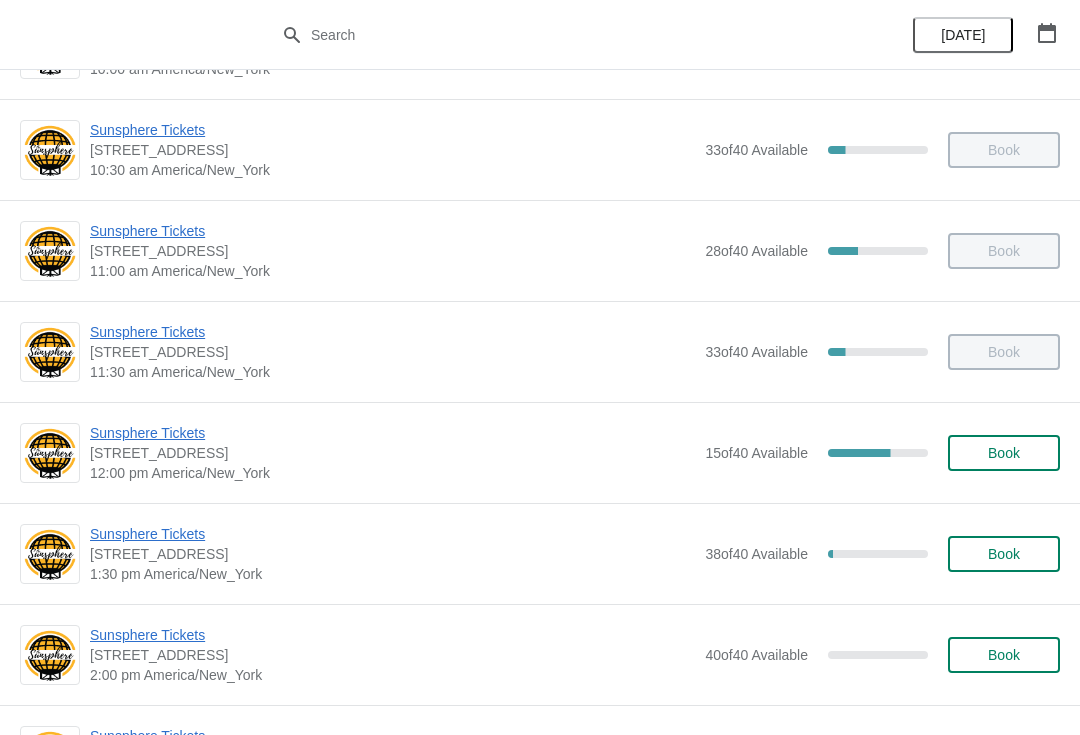 scroll, scrollTop: 187, scrollLeft: 0, axis: vertical 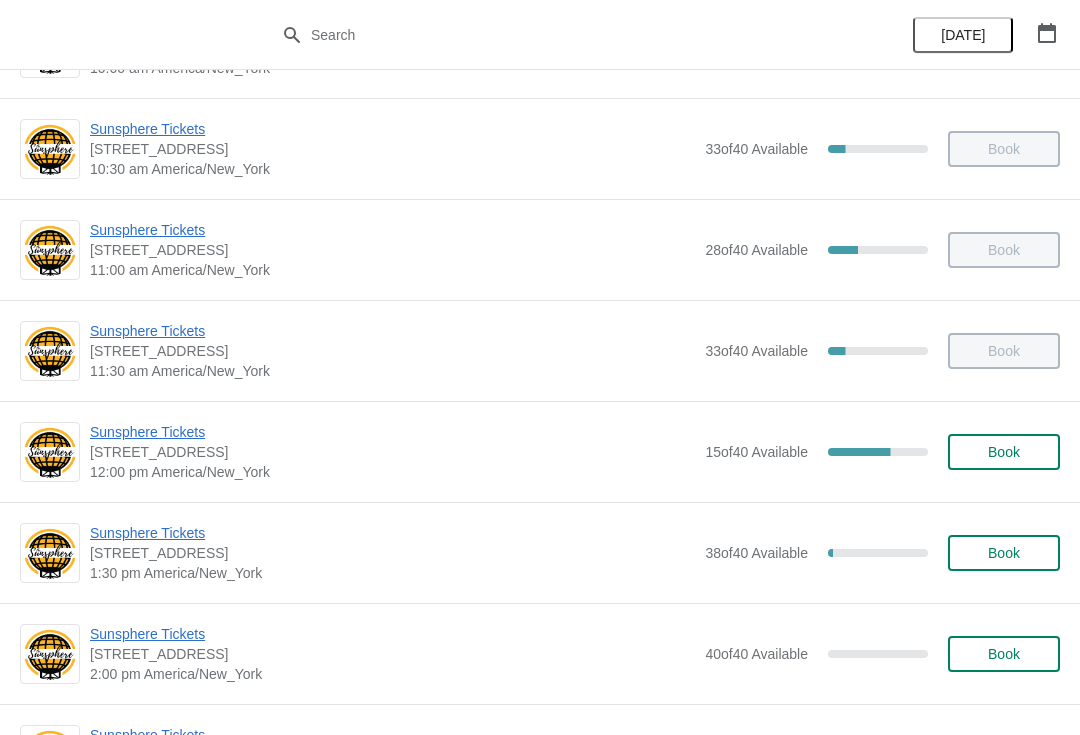 click on "Book" at bounding box center [1004, 452] 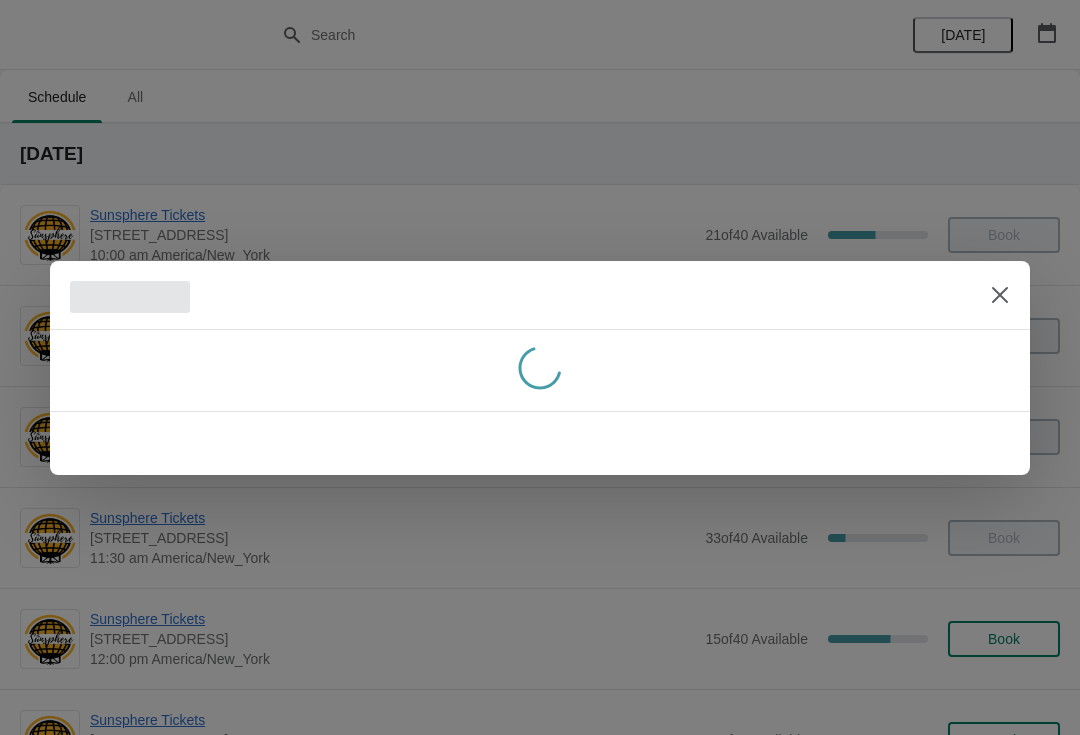 scroll, scrollTop: 0, scrollLeft: 0, axis: both 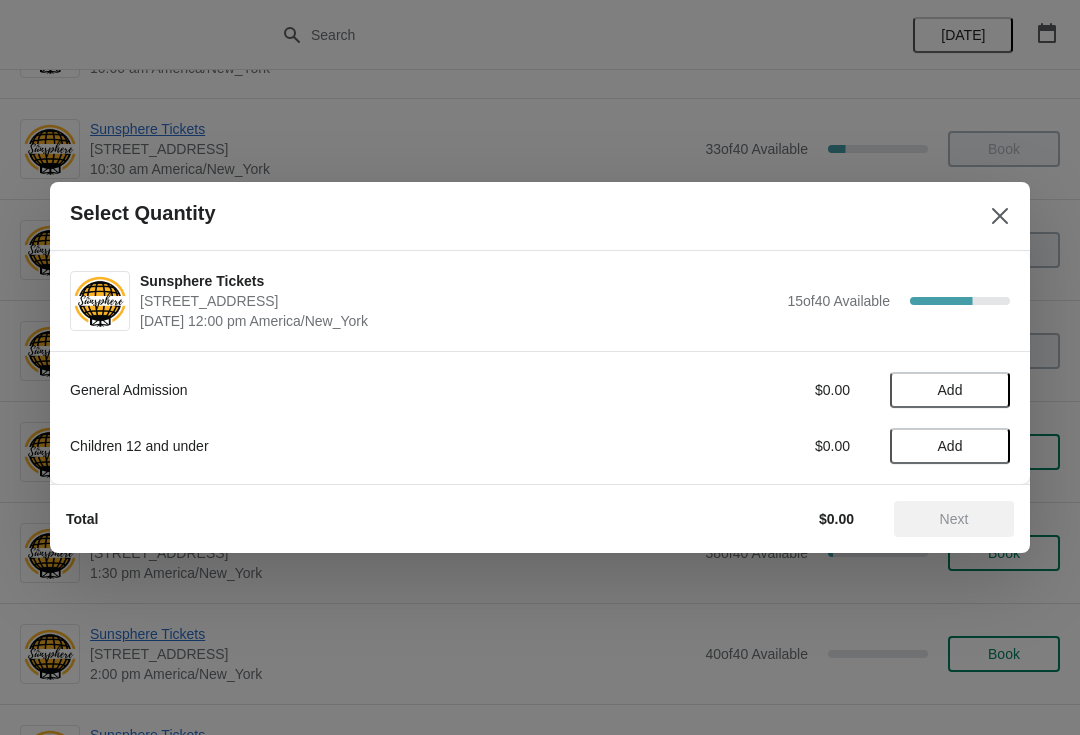 click on "Add" at bounding box center (950, 390) 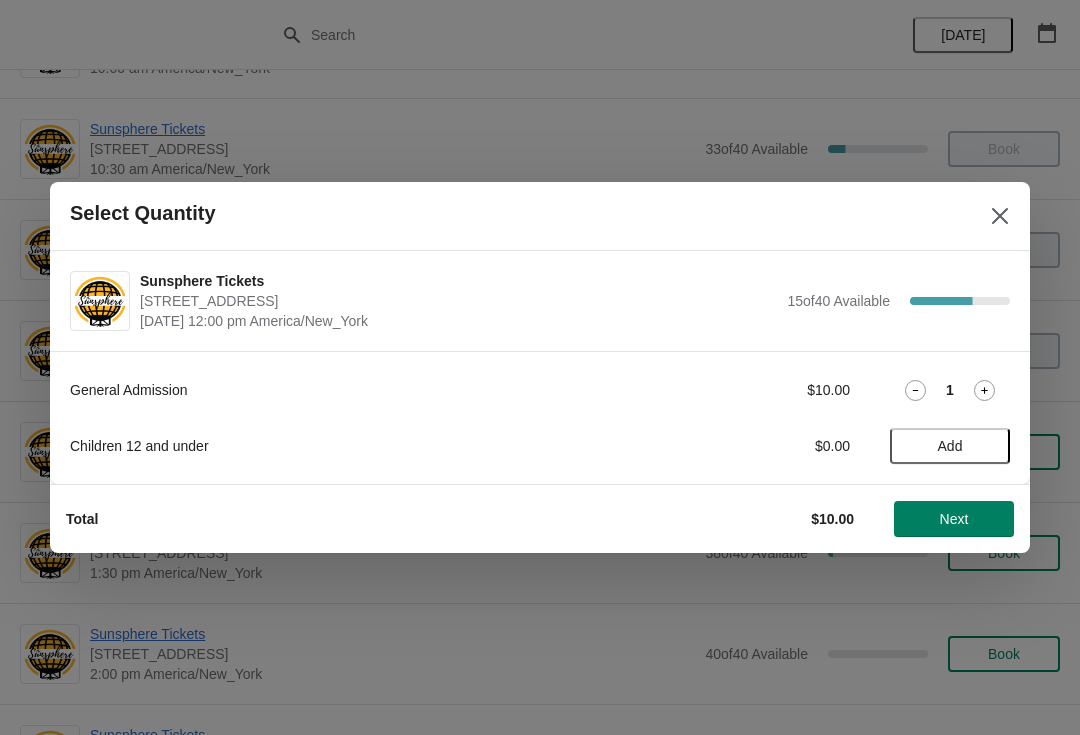 click 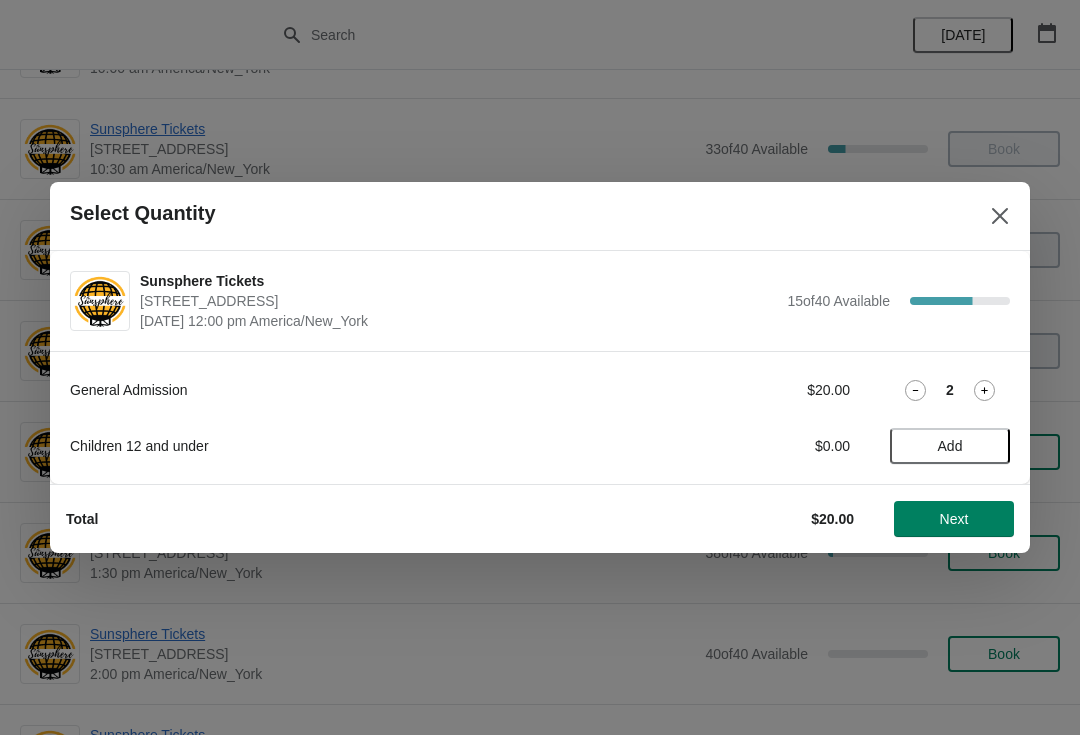click 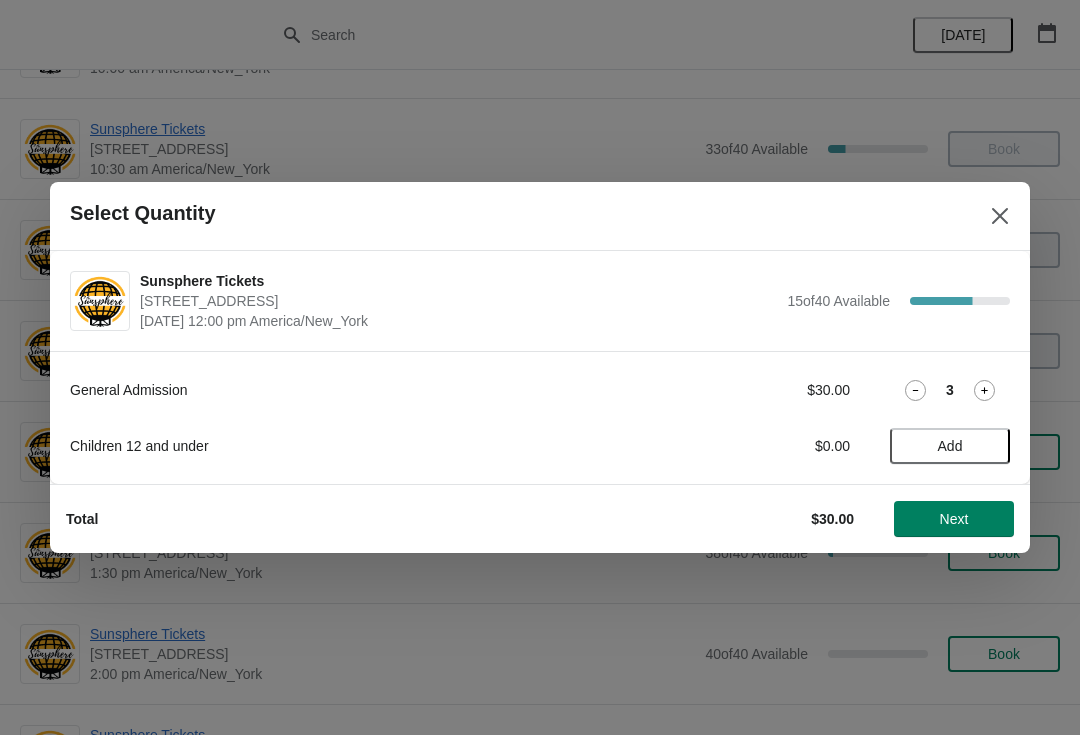 click 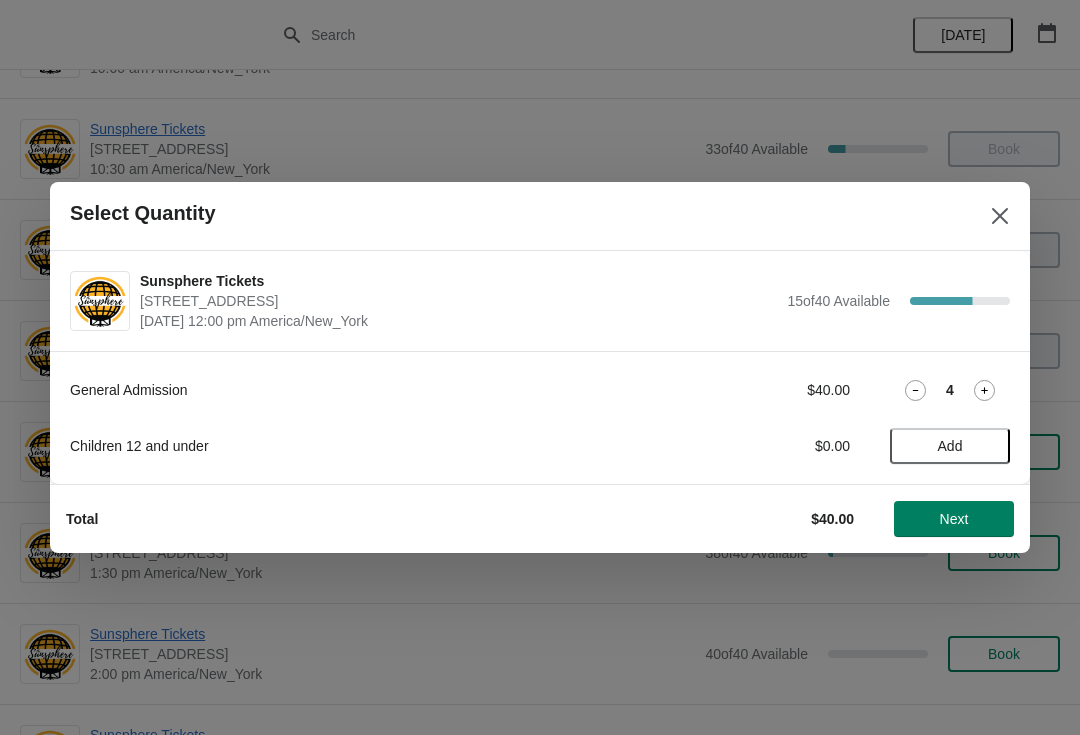 click on "General Admission $40.00 4 Children 12 and under $0.00 Add" at bounding box center (540, 408) 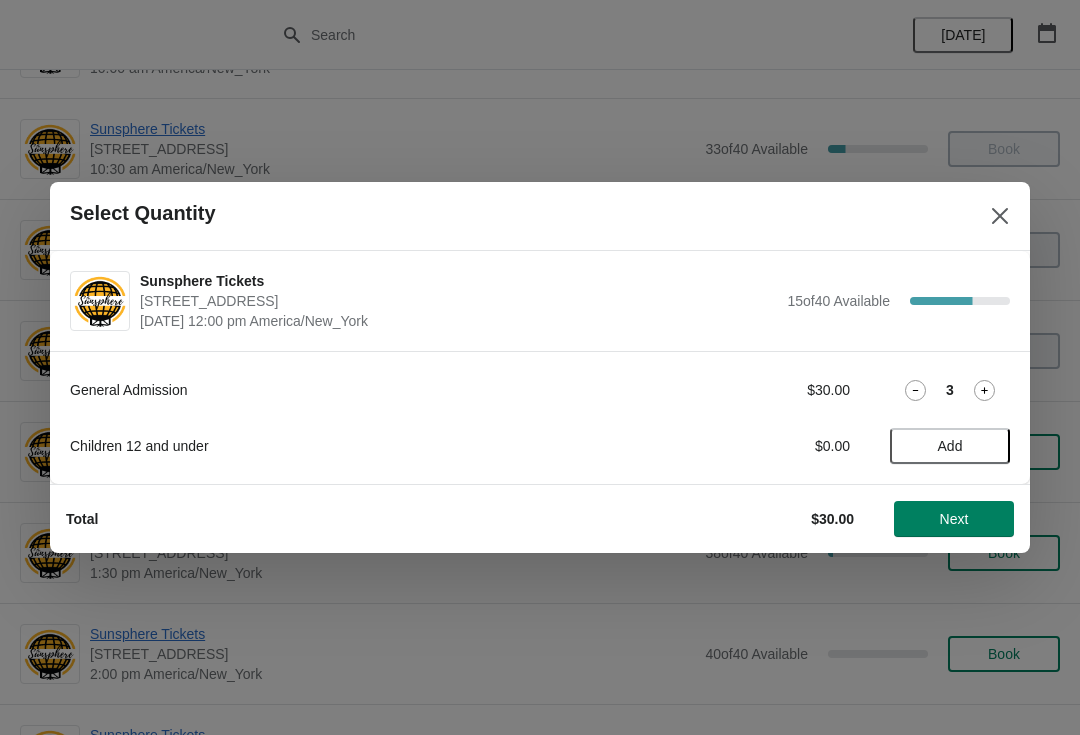 click on "Add" at bounding box center (950, 446) 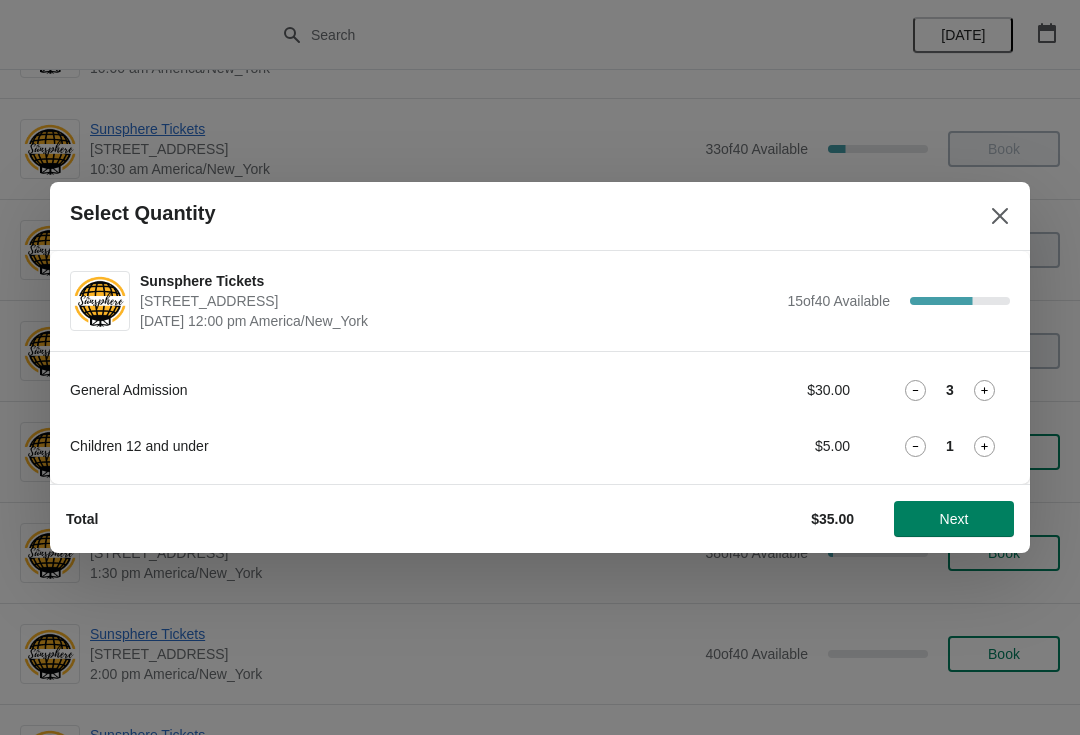click on "Next" at bounding box center [954, 519] 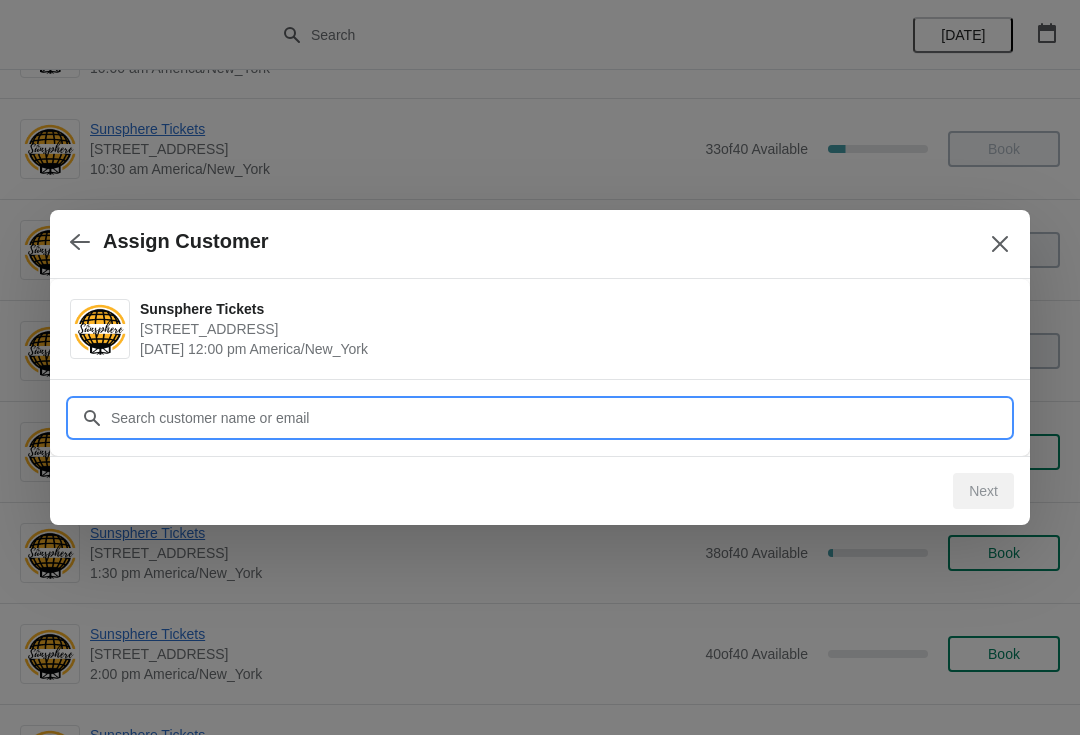 click on "Customer" at bounding box center [560, 418] 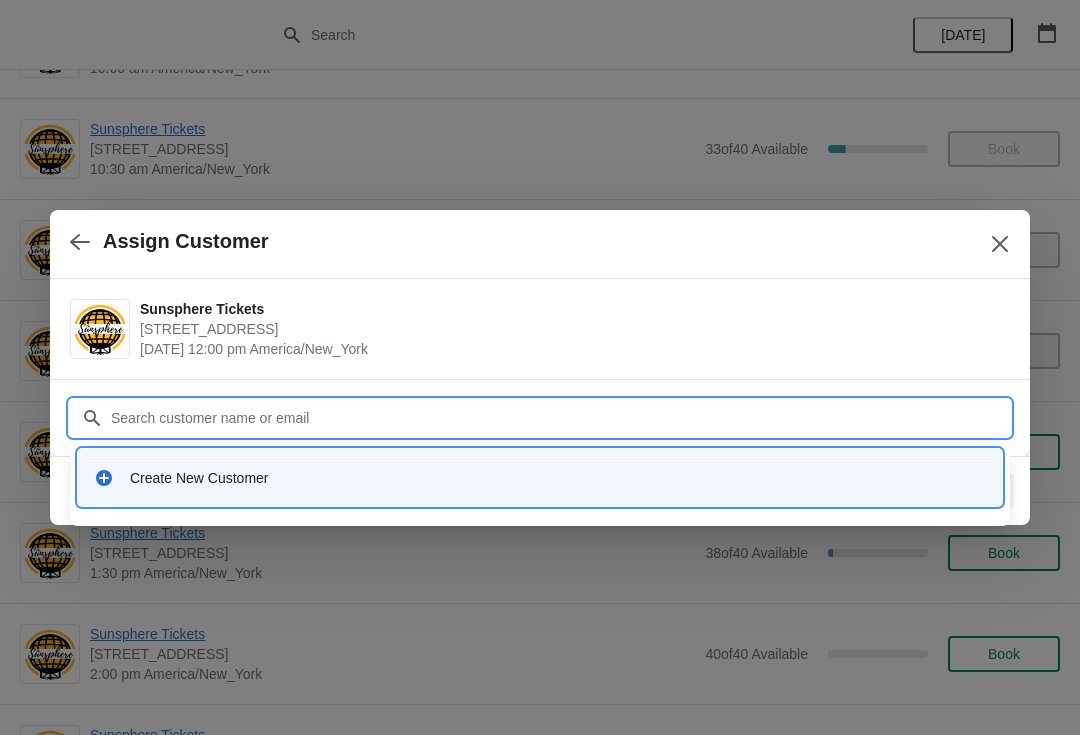 click on "Customer" at bounding box center [560, 418] 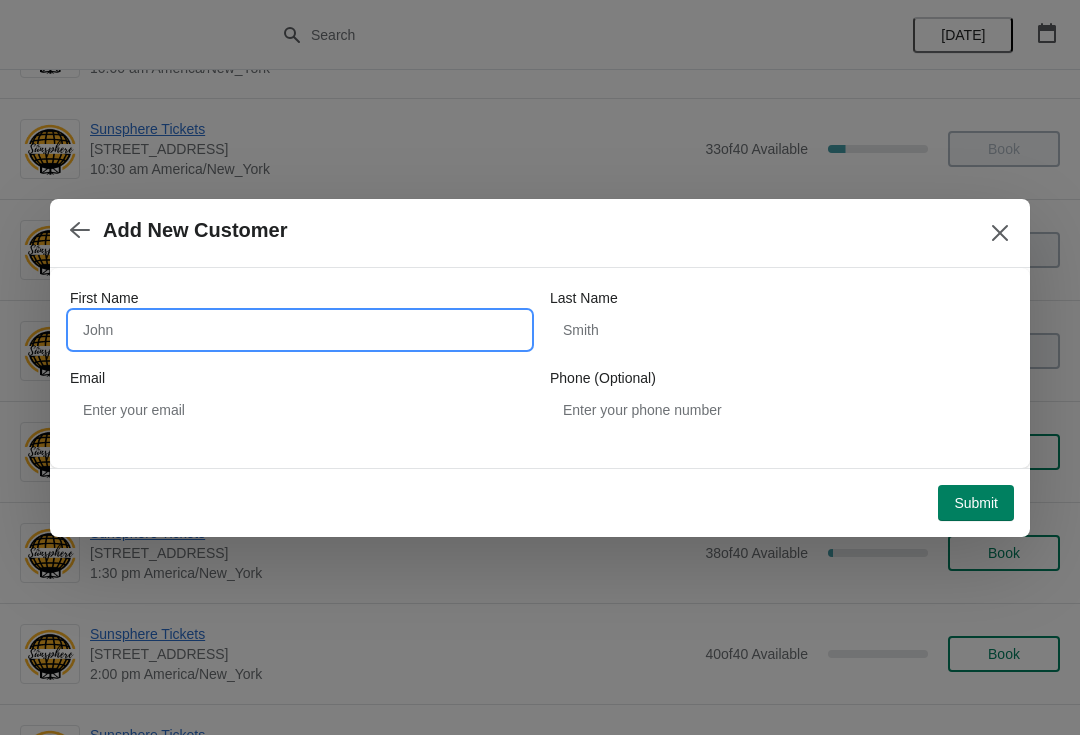 click on "First Name" at bounding box center [300, 330] 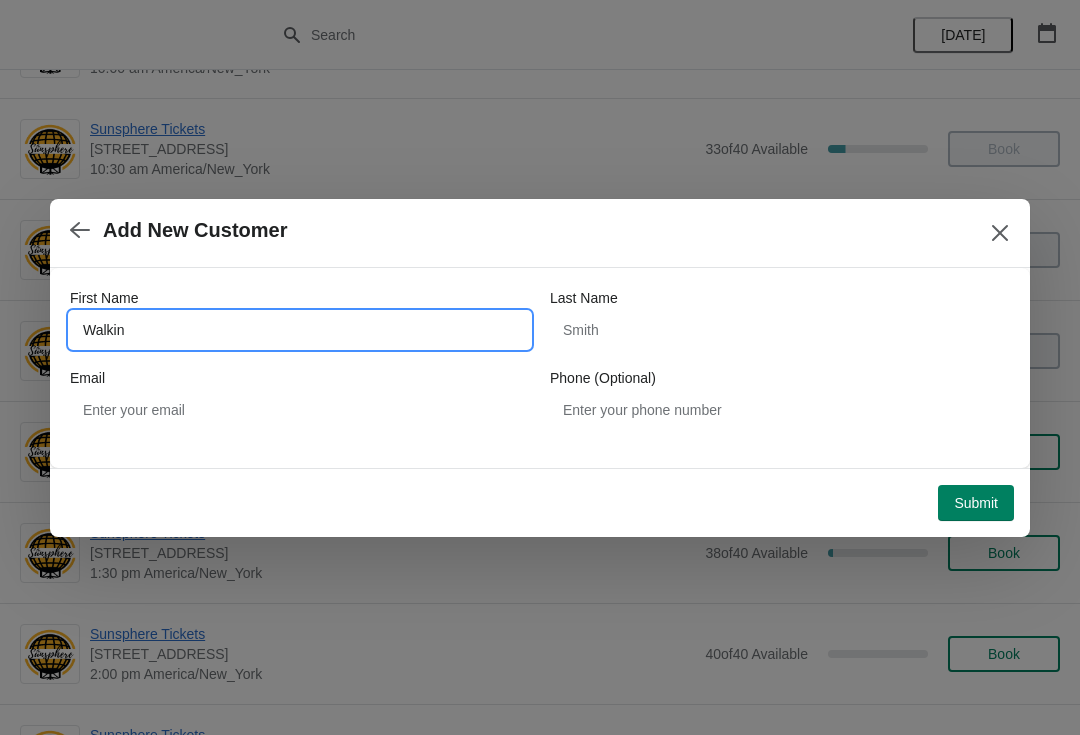 type on "Walkin" 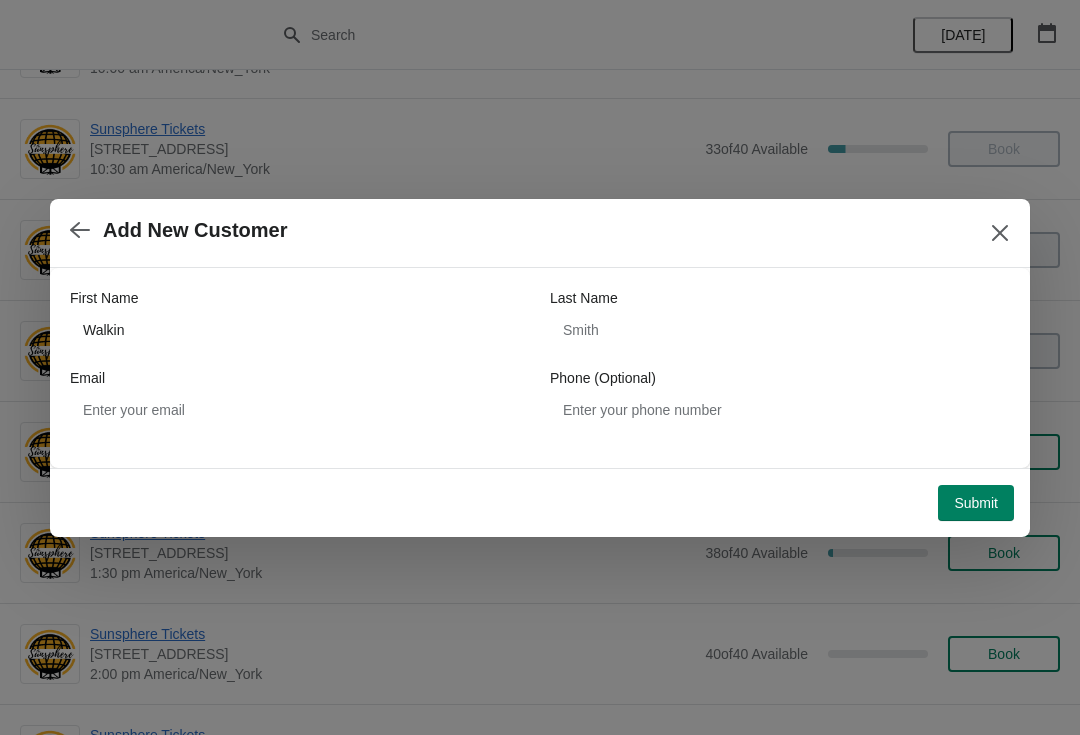 click on "Submit" at bounding box center [976, 503] 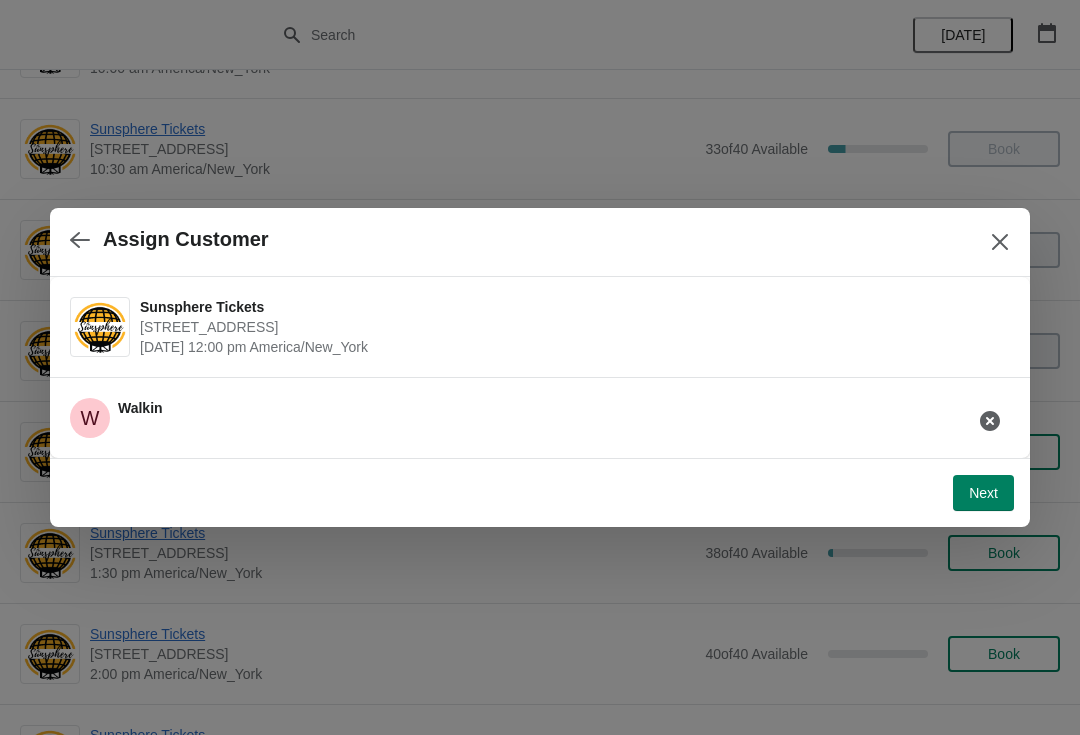 click on "Next" at bounding box center (983, 493) 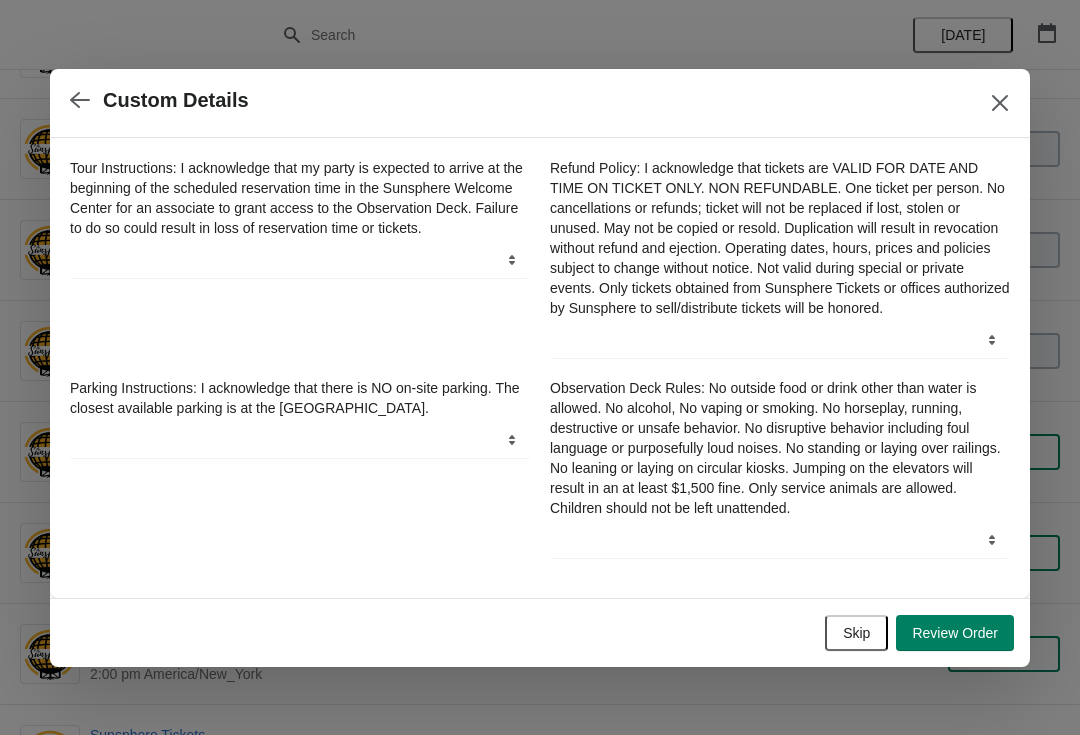 click on "Skip" at bounding box center (856, 633) 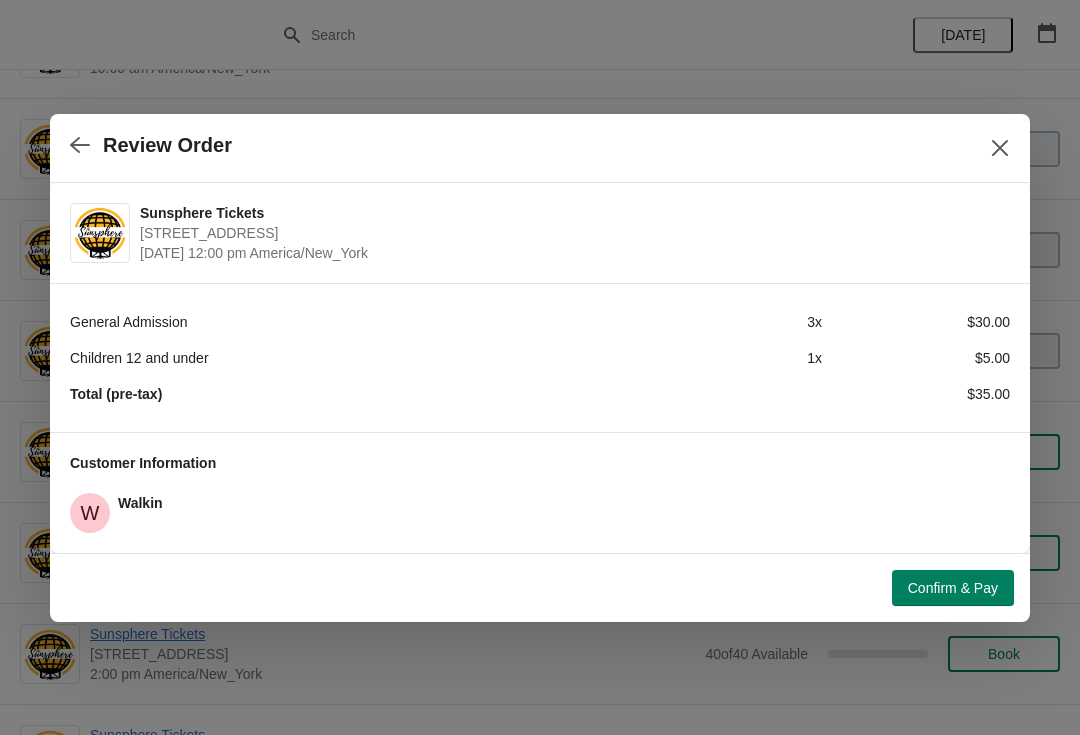 click on "Confirm & Pay" at bounding box center [953, 588] 